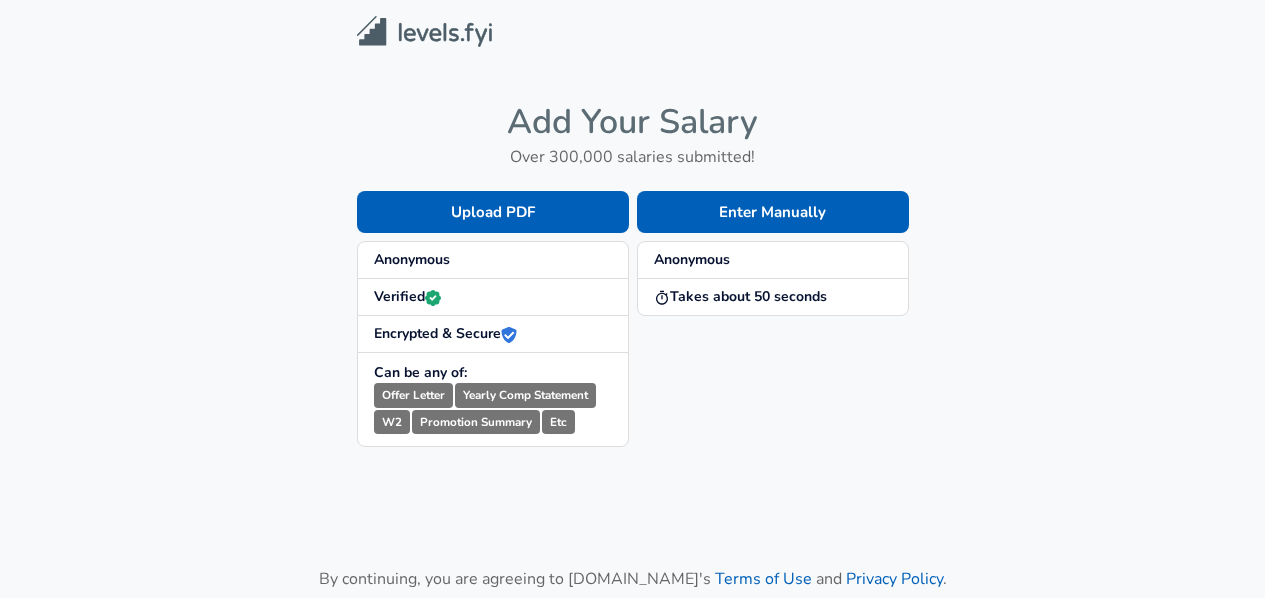scroll, scrollTop: 0, scrollLeft: 0, axis: both 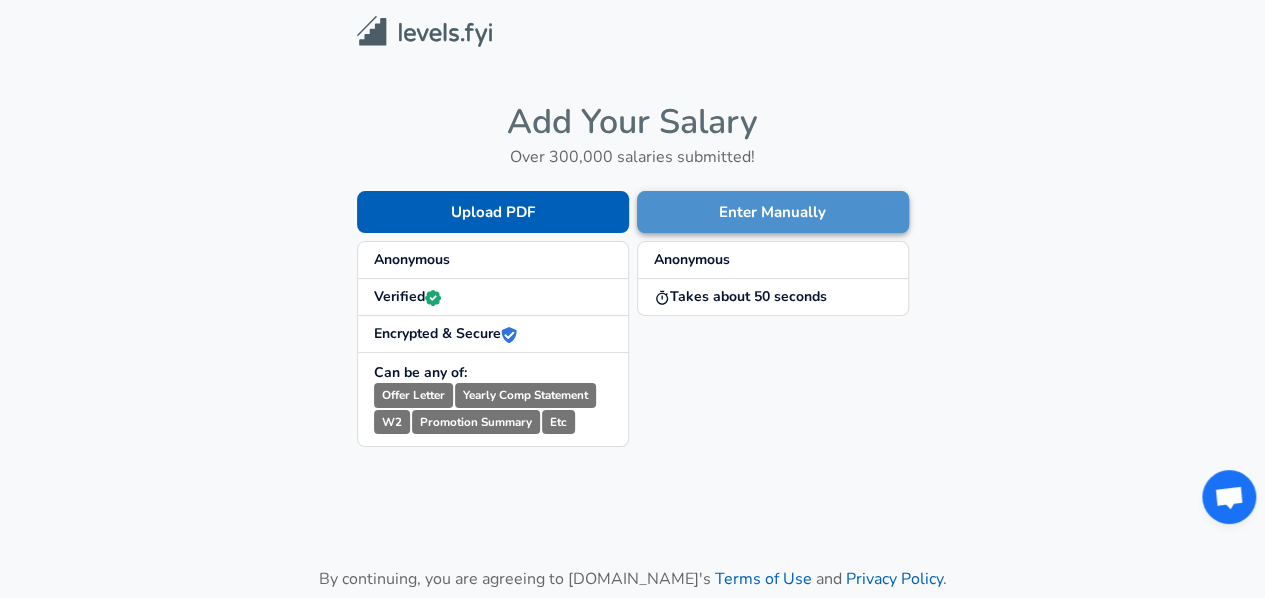 click on "Enter Manually" at bounding box center [773, 212] 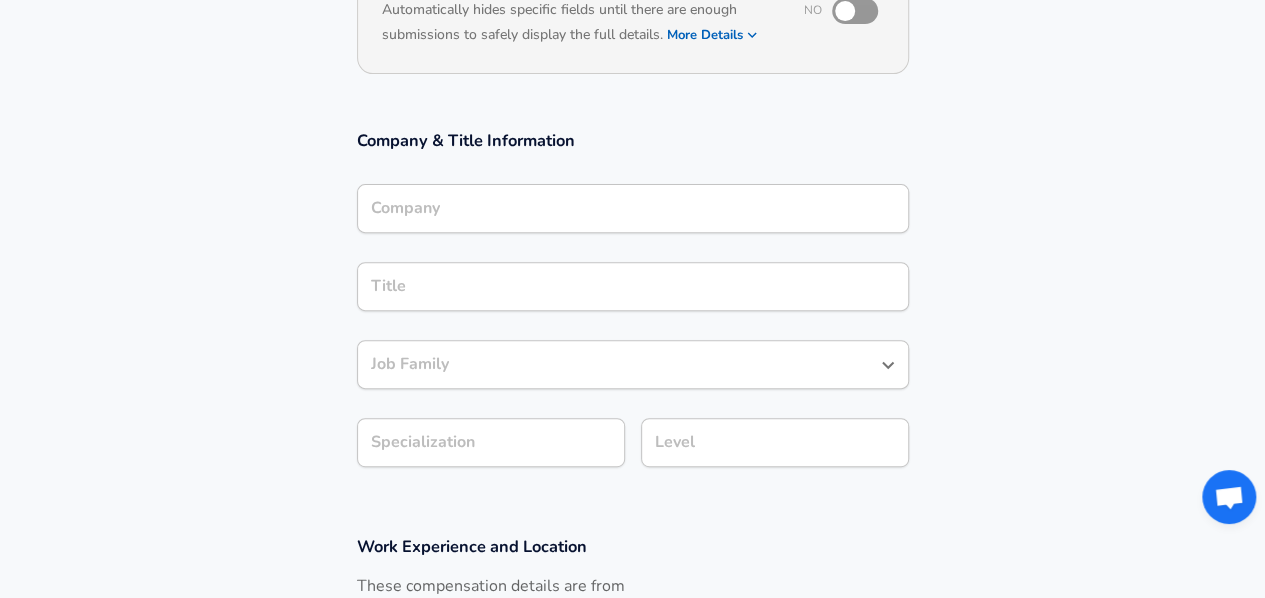 scroll, scrollTop: 248, scrollLeft: 0, axis: vertical 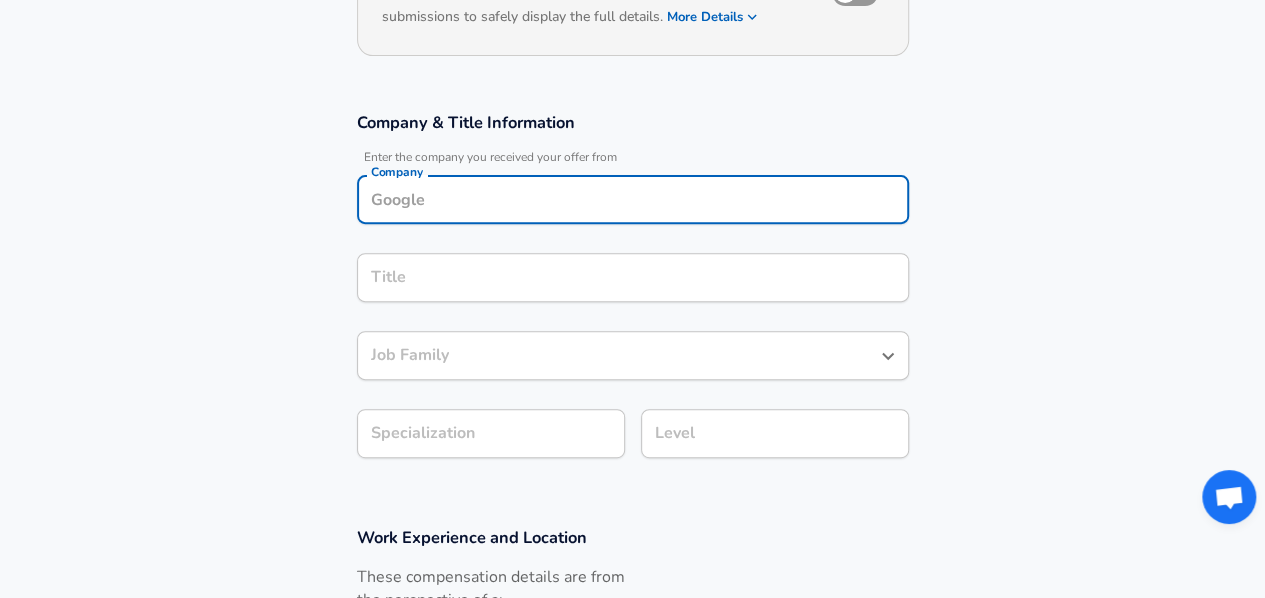 click on "Company" at bounding box center (633, 199) 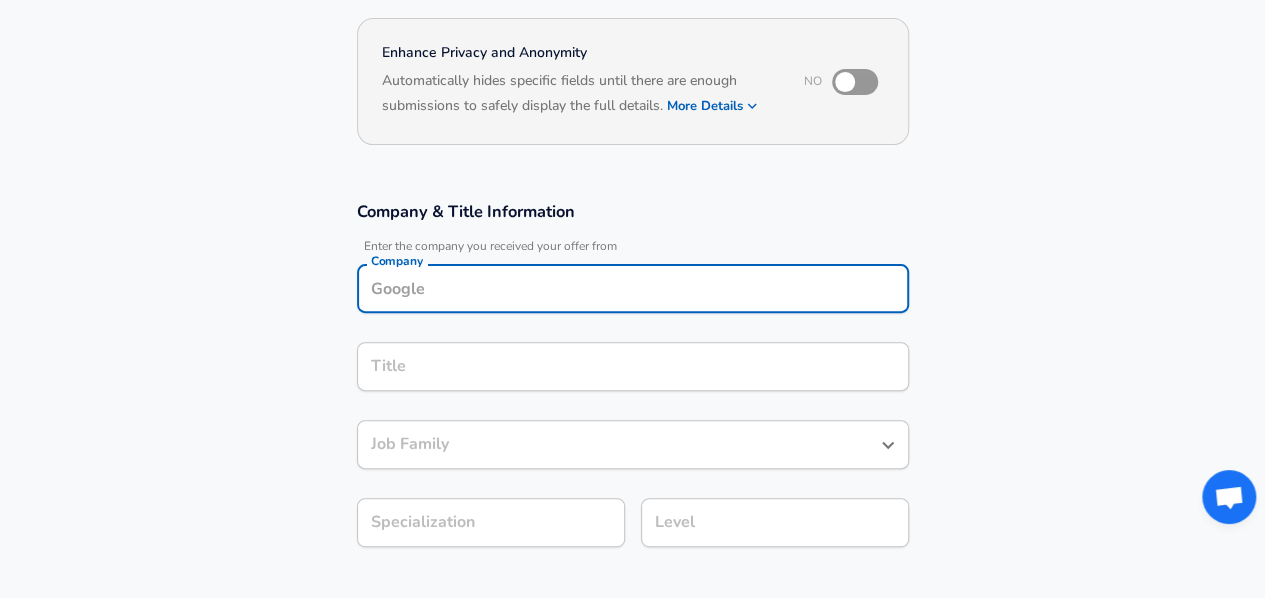 scroll, scrollTop: 178, scrollLeft: 0, axis: vertical 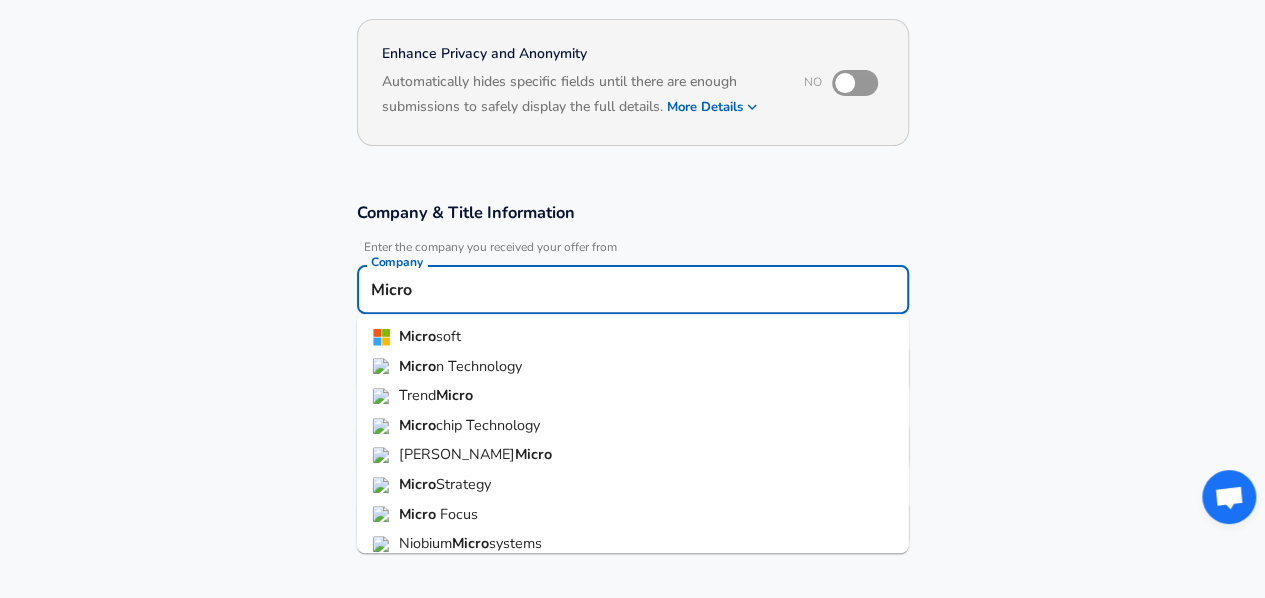 click on "Micro" at bounding box center (417, 336) 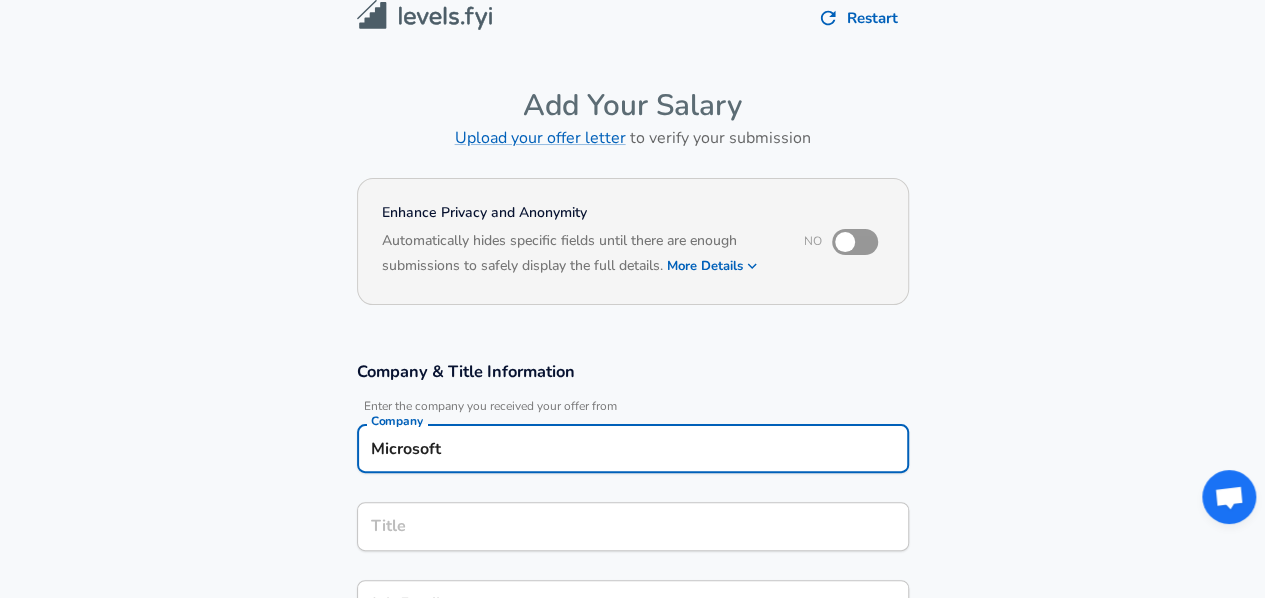 scroll, scrollTop: 18, scrollLeft: 0, axis: vertical 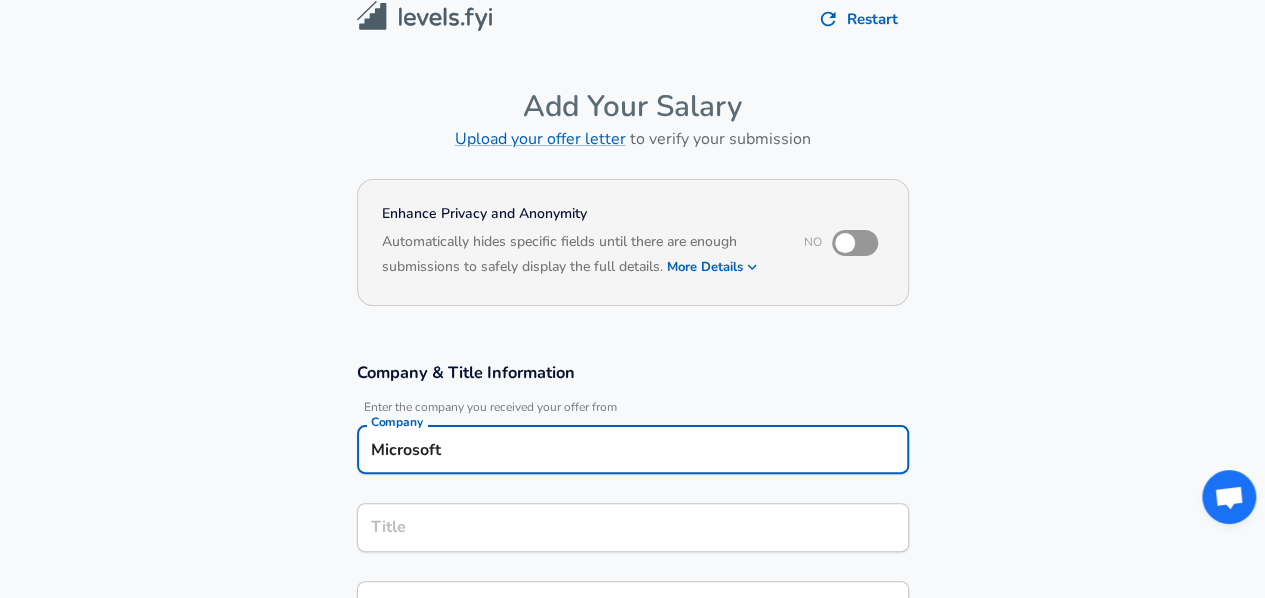 type on "Microsoft" 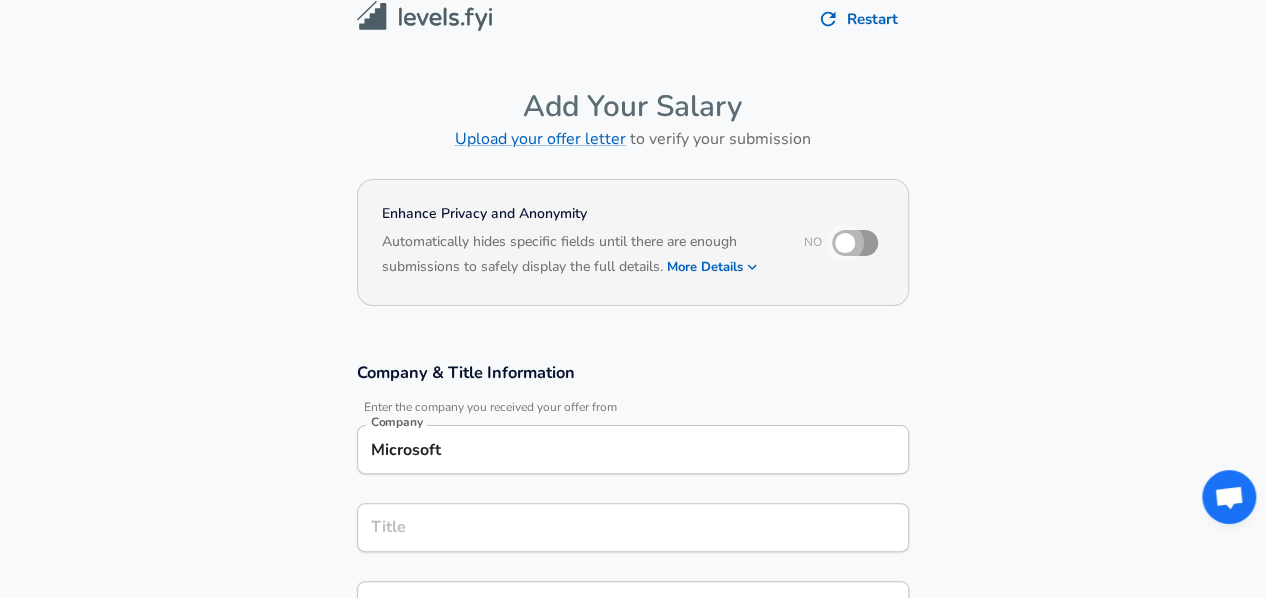 click at bounding box center (845, 243) 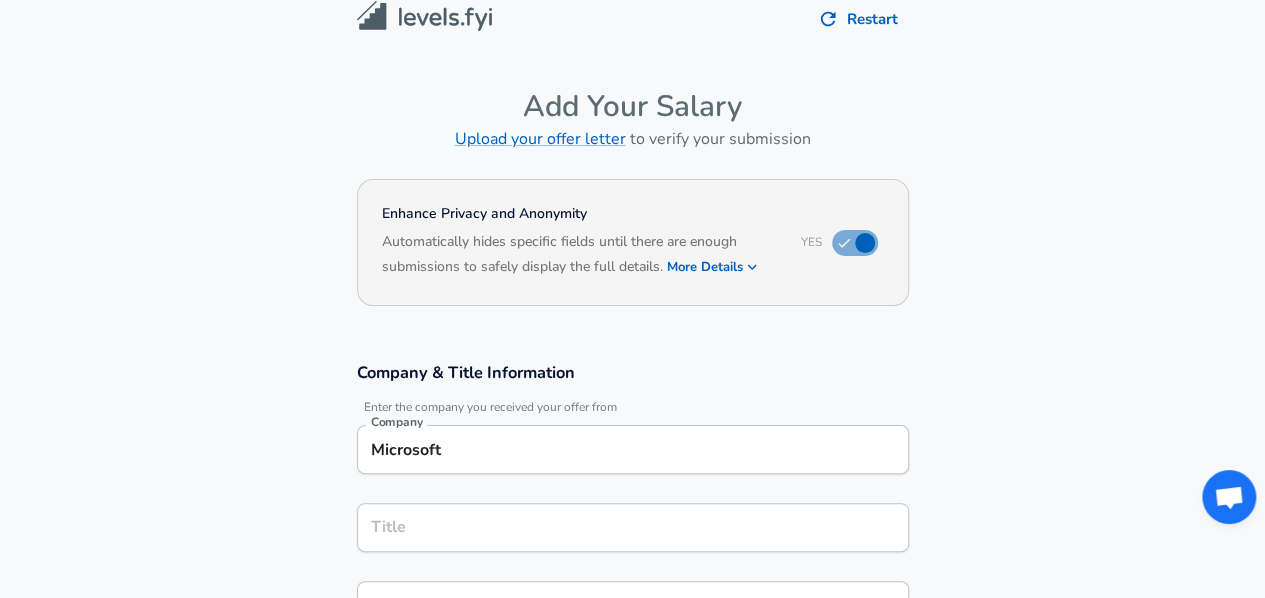 click on "More Details" at bounding box center (713, 267) 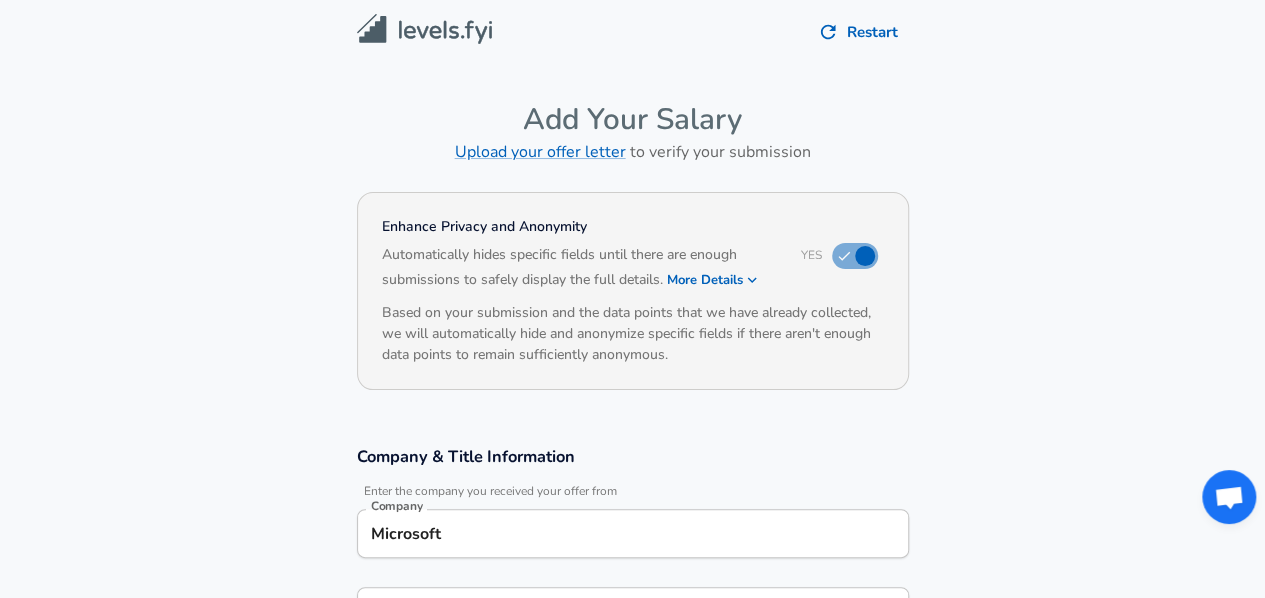 scroll, scrollTop: 0, scrollLeft: 0, axis: both 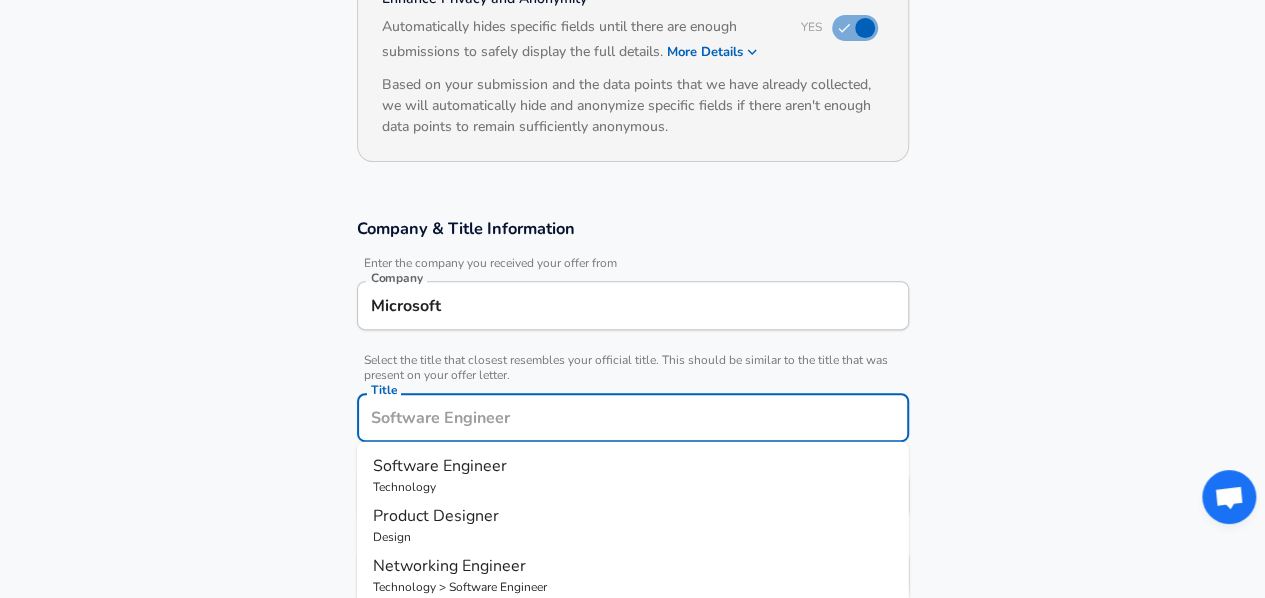 click on "Title" at bounding box center [633, 417] 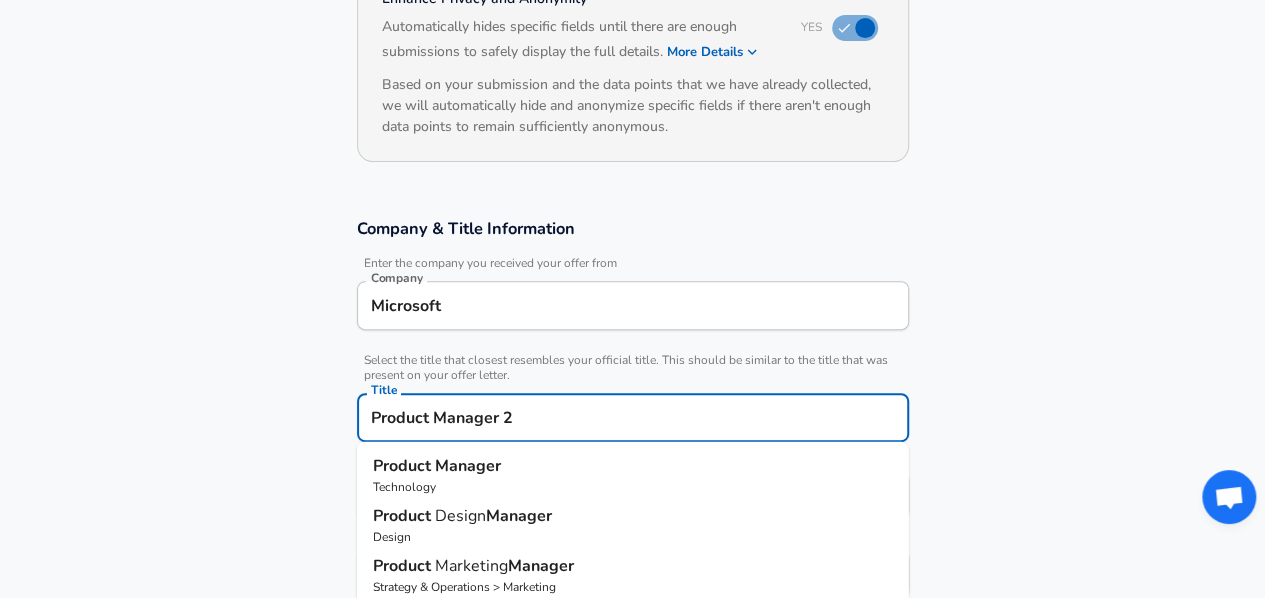 scroll, scrollTop: 0, scrollLeft: 0, axis: both 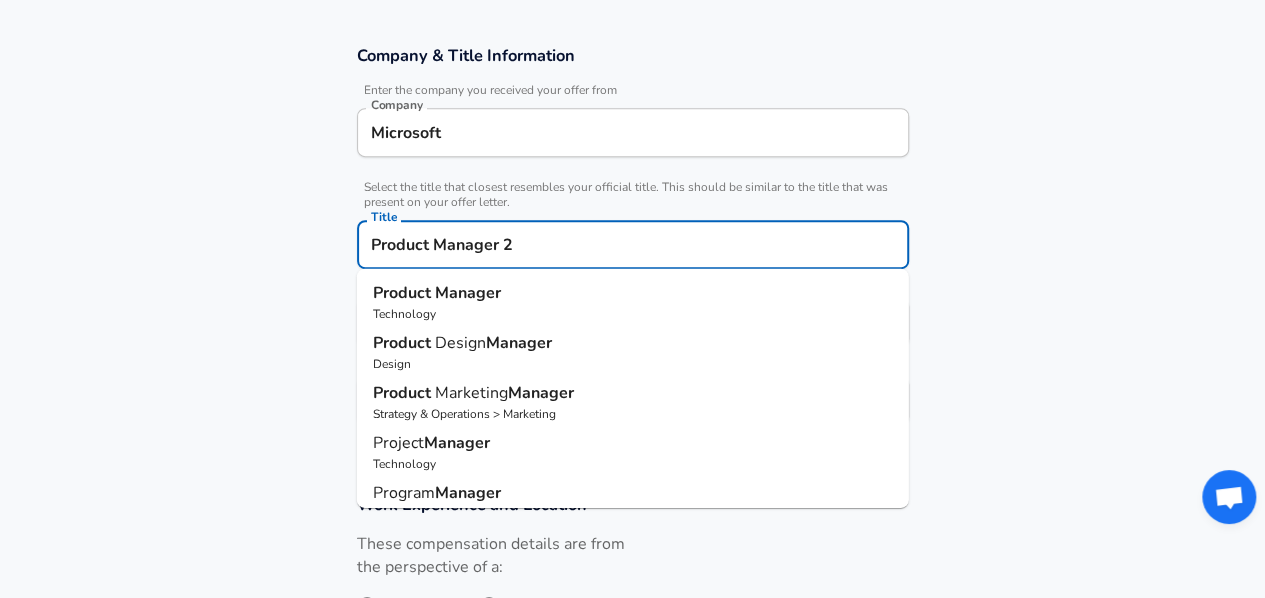 click on "Product     Manager" at bounding box center [633, 293] 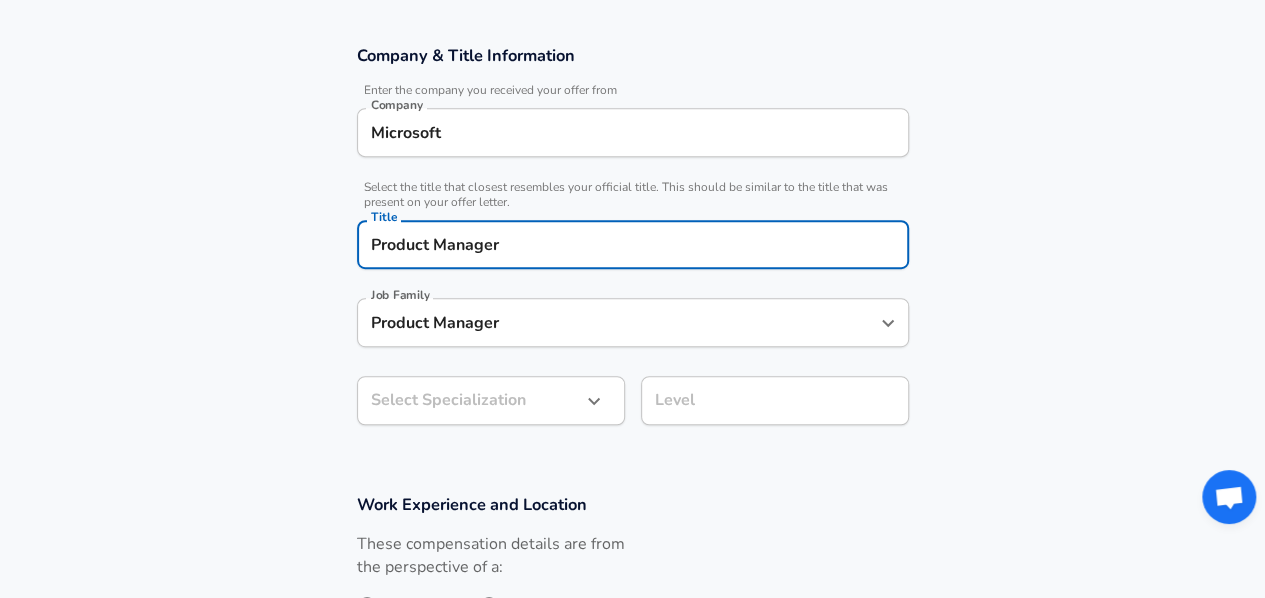 type on "Product Manager" 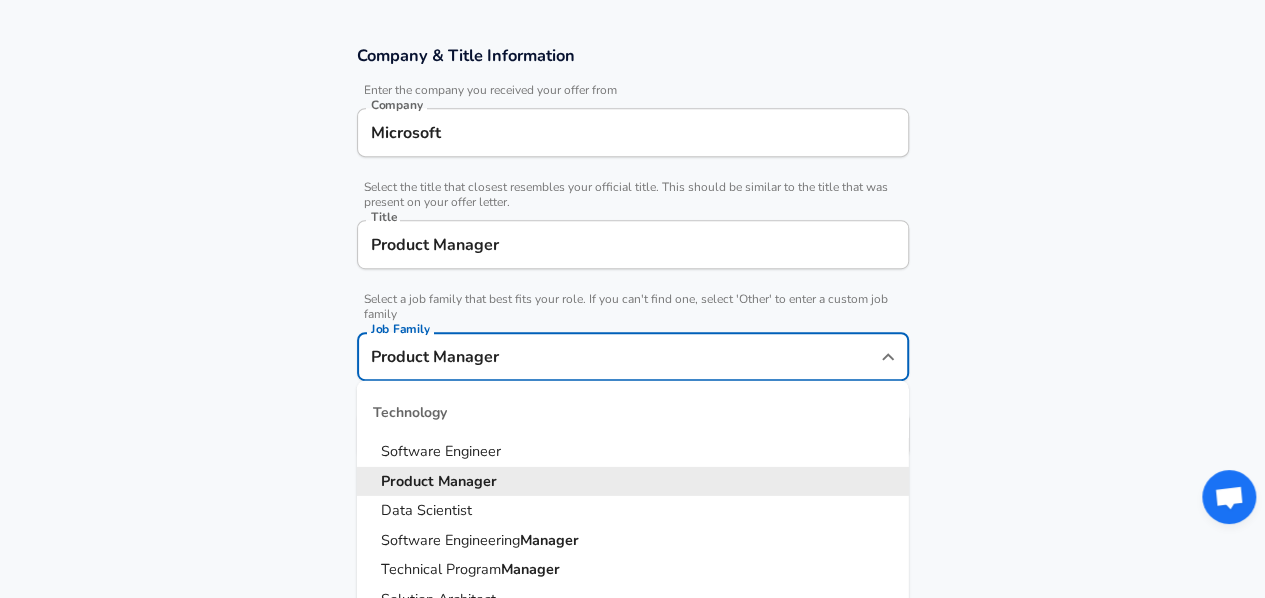 scroll, scrollTop: 446, scrollLeft: 0, axis: vertical 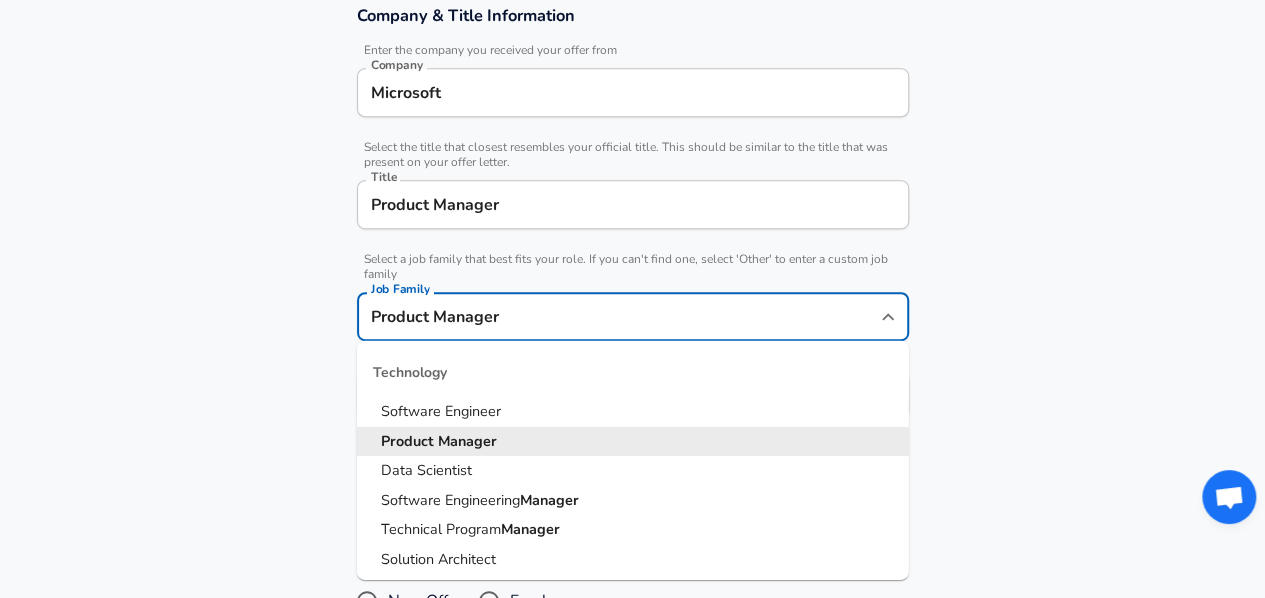 click on "Product Manager Job Family" at bounding box center [633, 316] 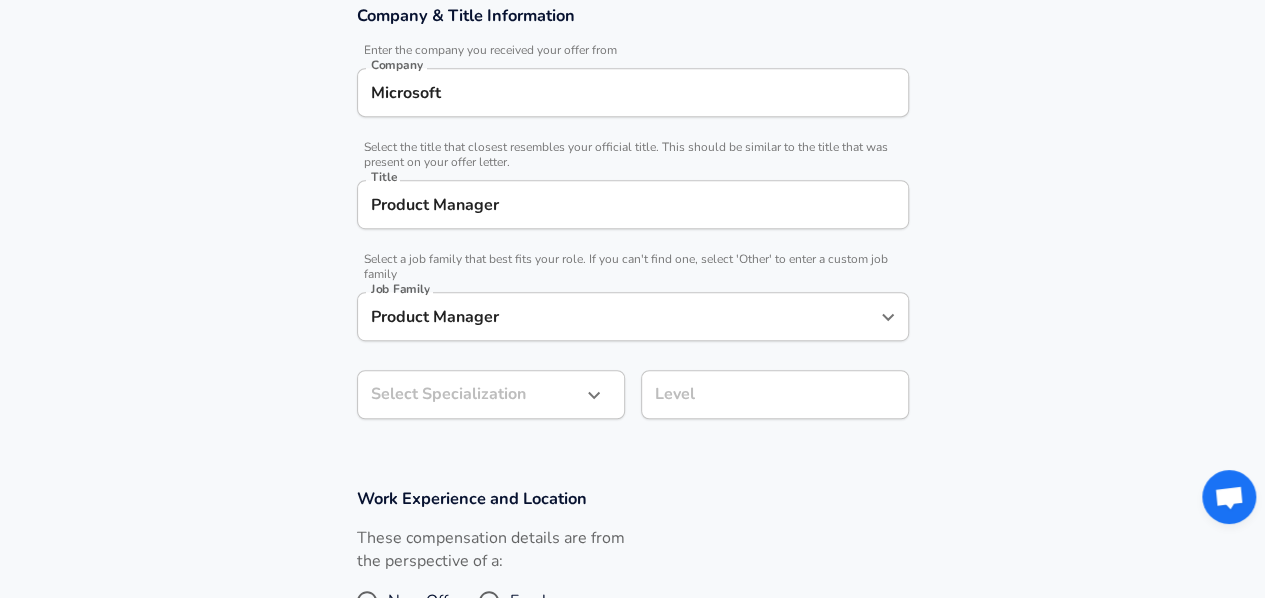 click on "Company & Title Information   Enter the company you received your offer from Company Microsoft Company   Select the title that closest resembles your official title. This should be similar to the title that was present on your offer letter. Title Product Manager Title   Select a job family that best fits your role. If you can't find one, select 'Other' to enter a custom job family Job Family Product Manager Job Family Select Specialization ​ Select Specialization Level Level" at bounding box center [632, 222] 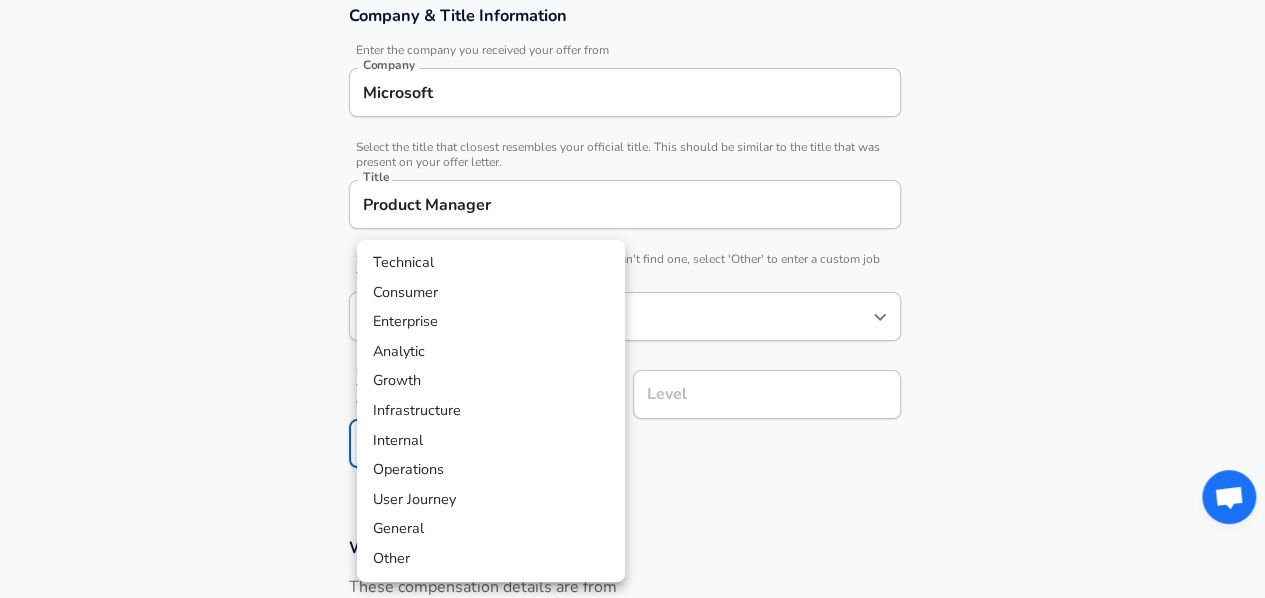 scroll, scrollTop: 506, scrollLeft: 0, axis: vertical 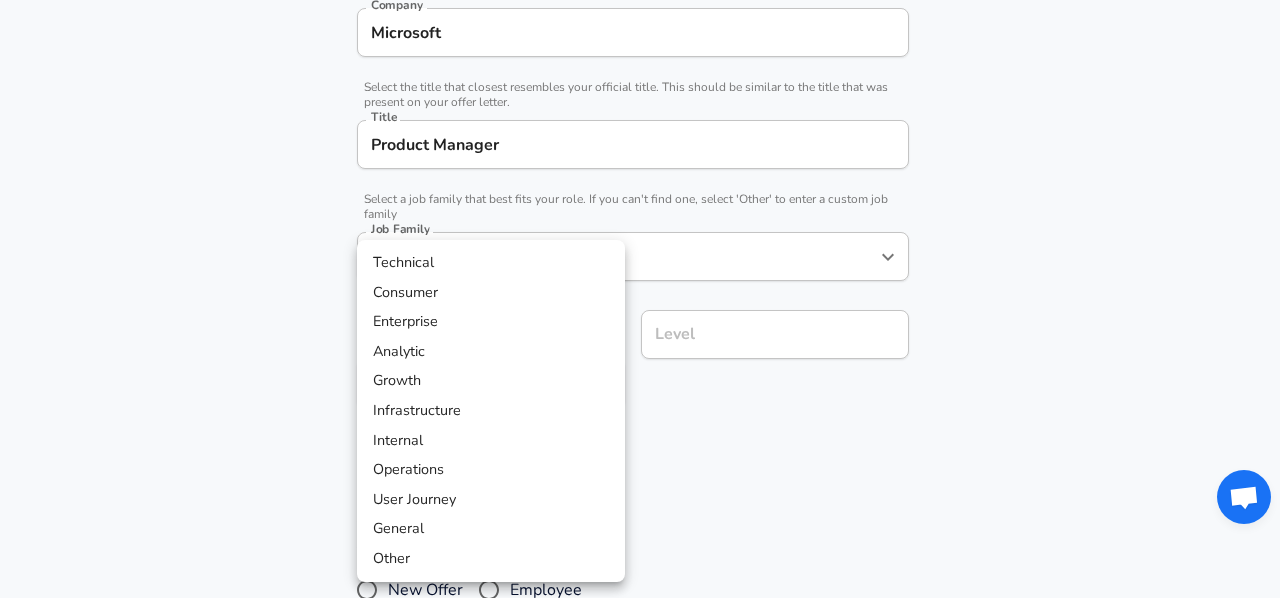 click on "Restart Add Your Salary Upload your offer letter   to verify your submission Enhance Privacy and Anonymity Yes Automatically hides specific fields until there are enough submissions to safely display the full details.   More Details Based on your submission and the data points that we have already collected, we will automatically hide and anonymize specific fields if there aren't enough data points to remain sufficiently anonymous. Company & Title Information   Enter the company you received your offer from Company Microsoft Company   Select the title that closest resembles your official title. This should be similar to the title that was present on your offer letter. Title Product Manager Title   Select a job family that best fits your role. If you can't find one, select 'Other' to enter a custom job family Job Family Product Manager Job Family   Select a Specialization that best fits your role. If you can't find one, select 'Other' to enter a custom specialization Select Specialization ​ Level Level" at bounding box center (640, -207) 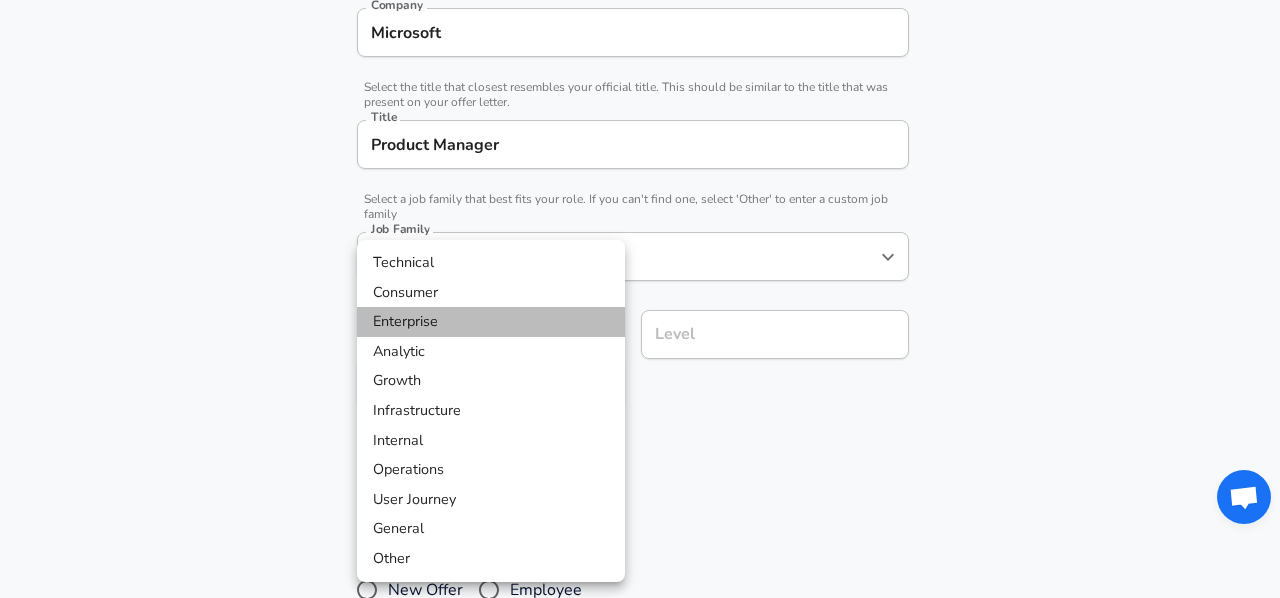 click on "Enterprise" at bounding box center [491, 322] 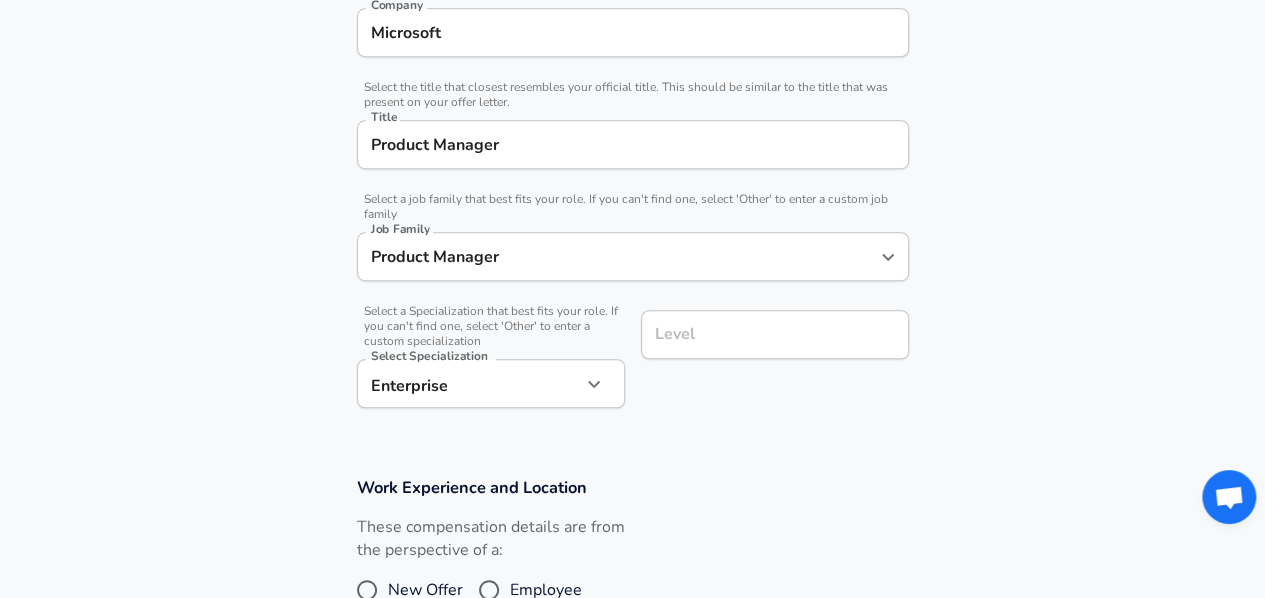 click on "Level Level" at bounding box center (767, 357) 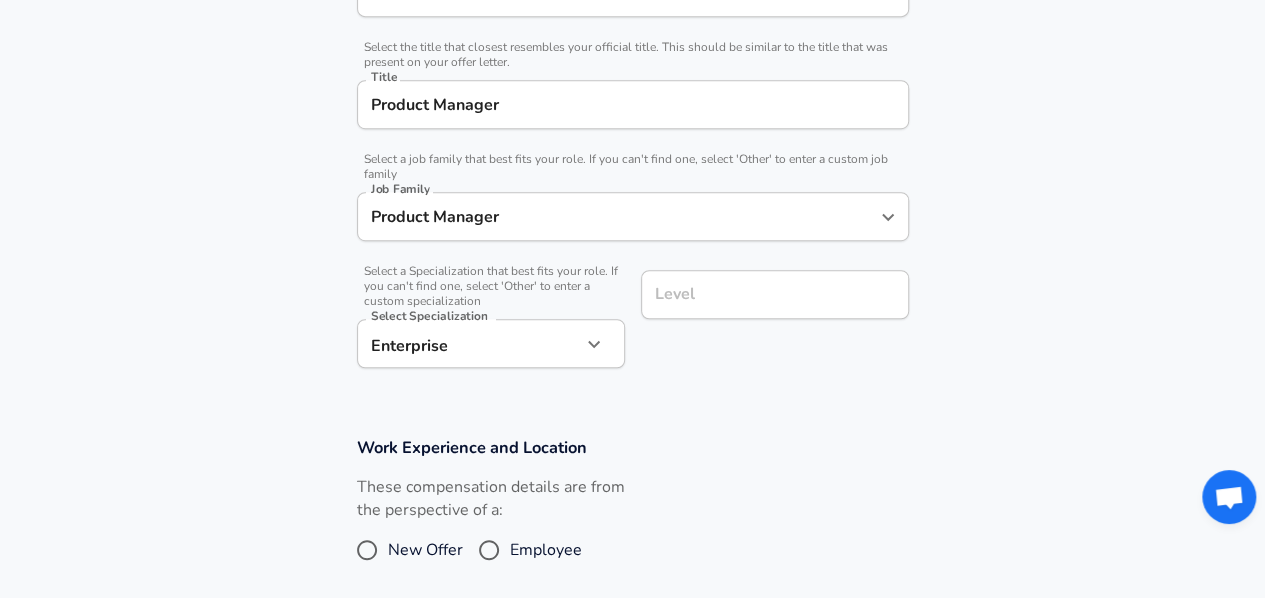 click on "Level" at bounding box center [775, 294] 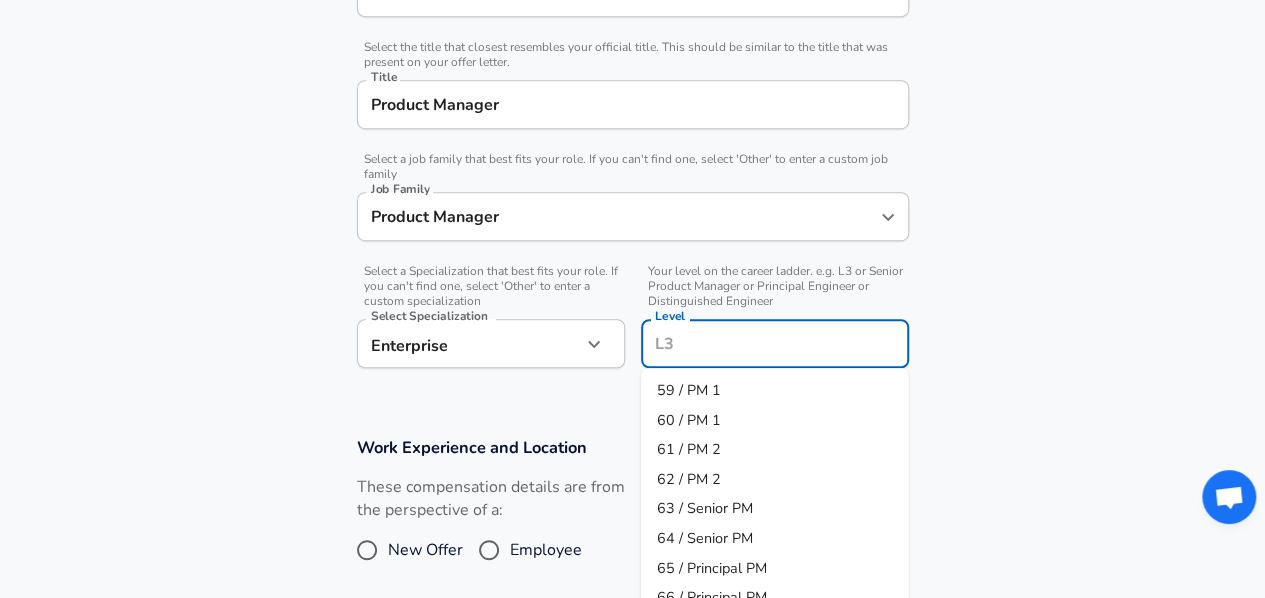 click on "62 / PM 2" at bounding box center (689, 479) 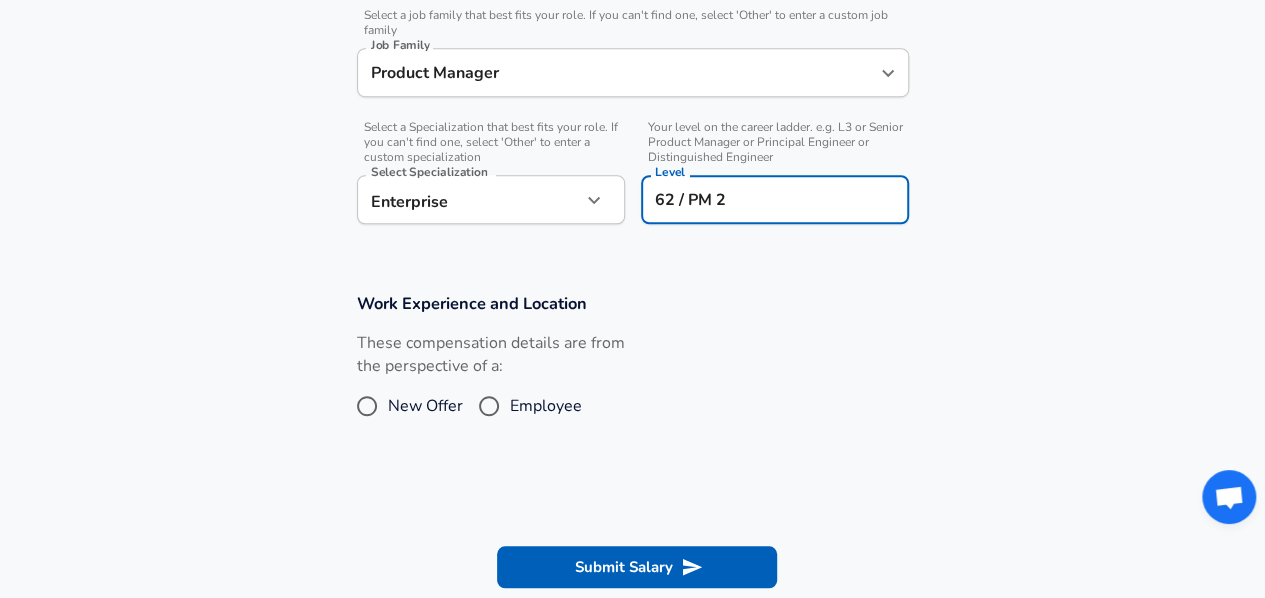 scroll, scrollTop: 697, scrollLeft: 0, axis: vertical 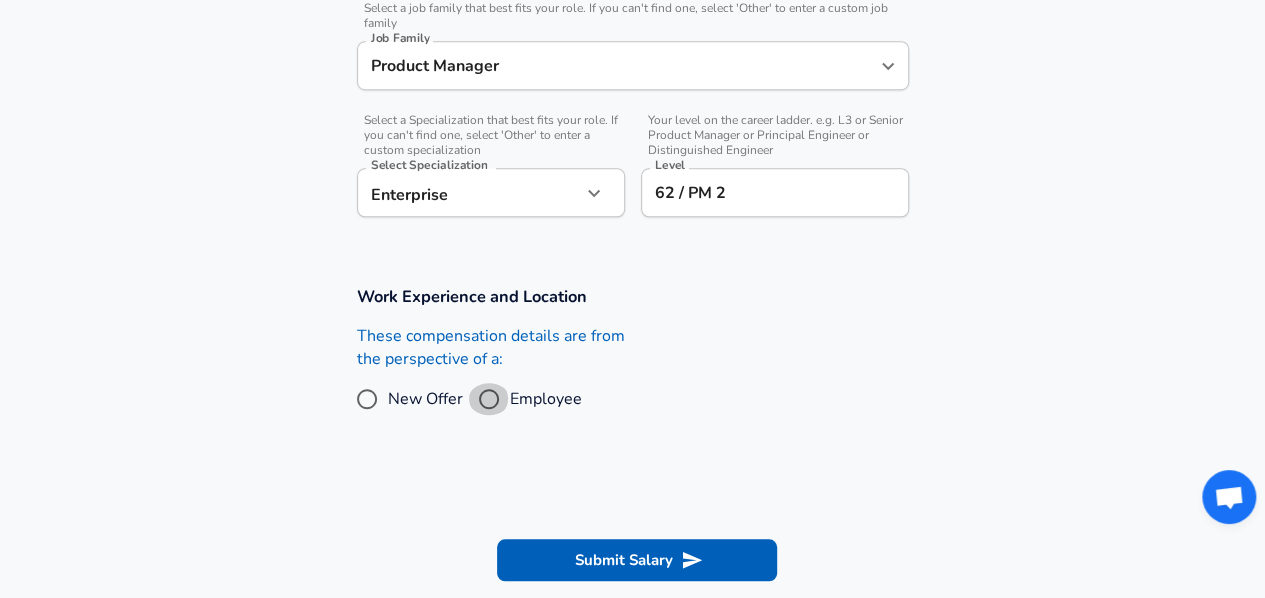 click on "Employee" at bounding box center [489, 399] 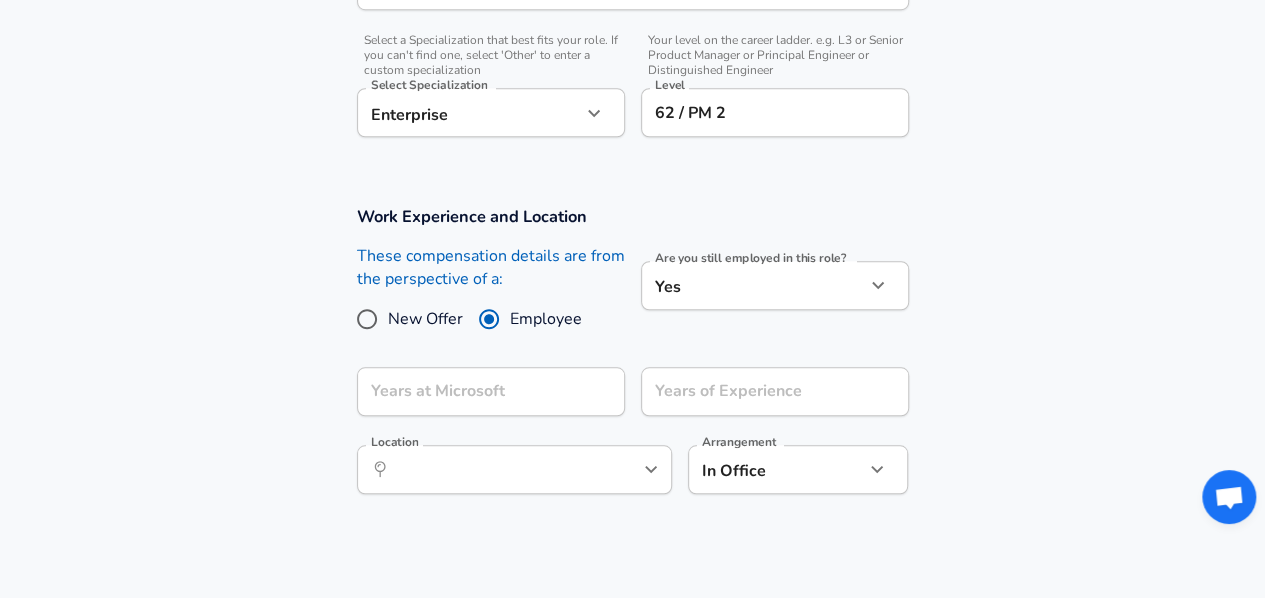 scroll, scrollTop: 813, scrollLeft: 0, axis: vertical 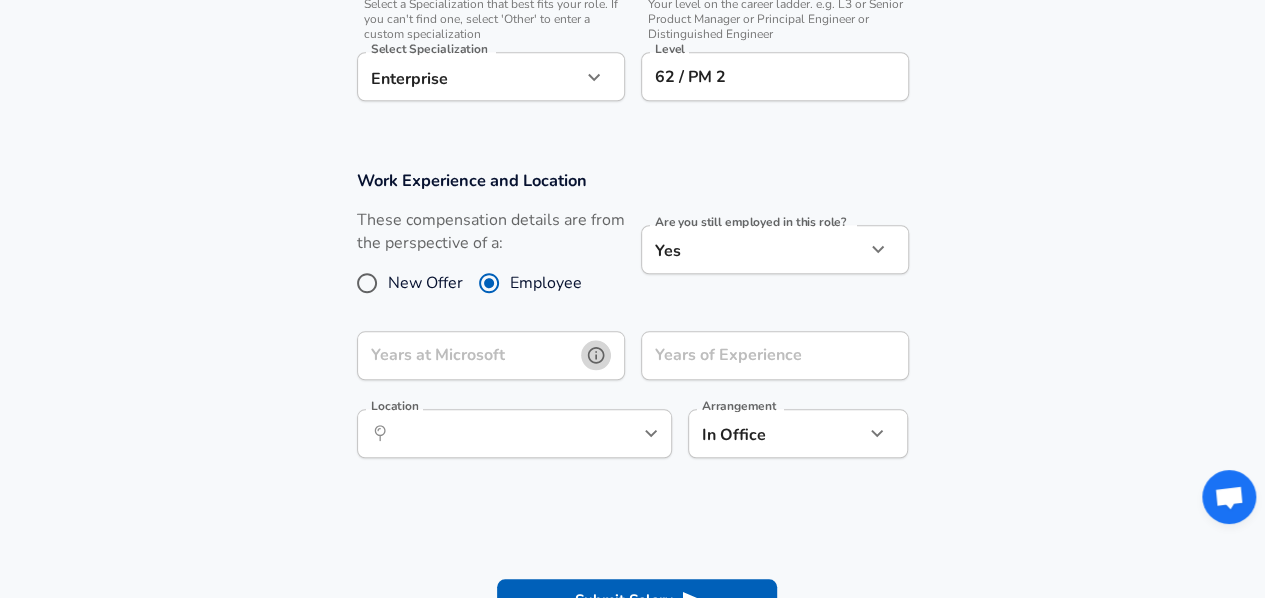 click at bounding box center (596, 355) 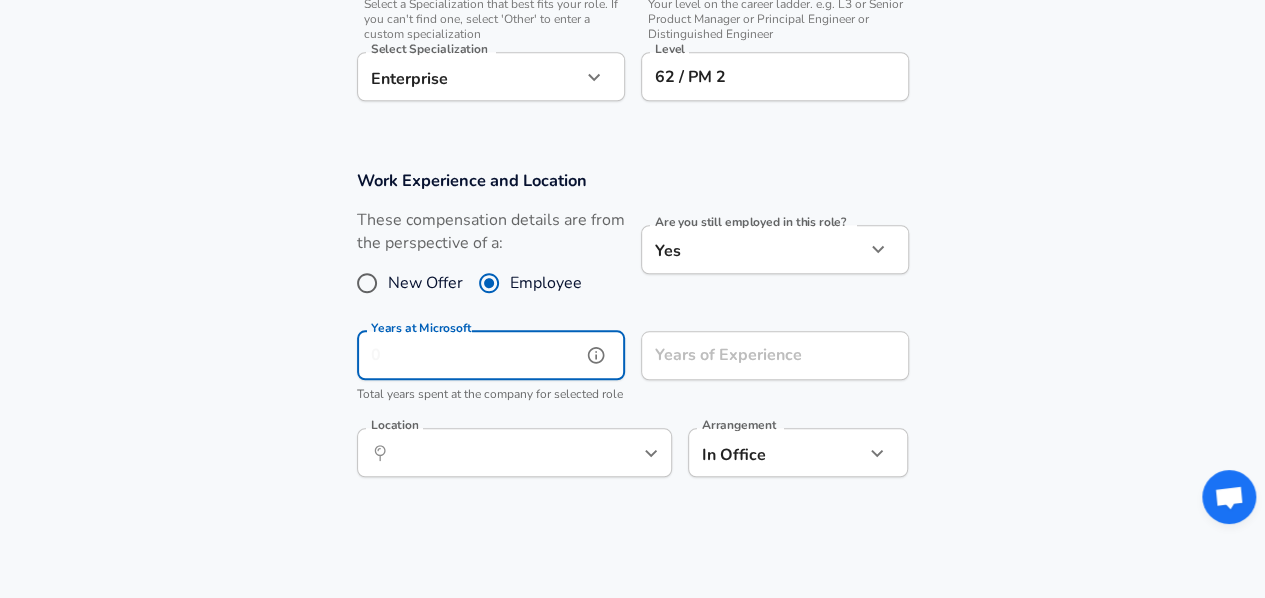 click on "Years at Microsoft" at bounding box center (469, 355) 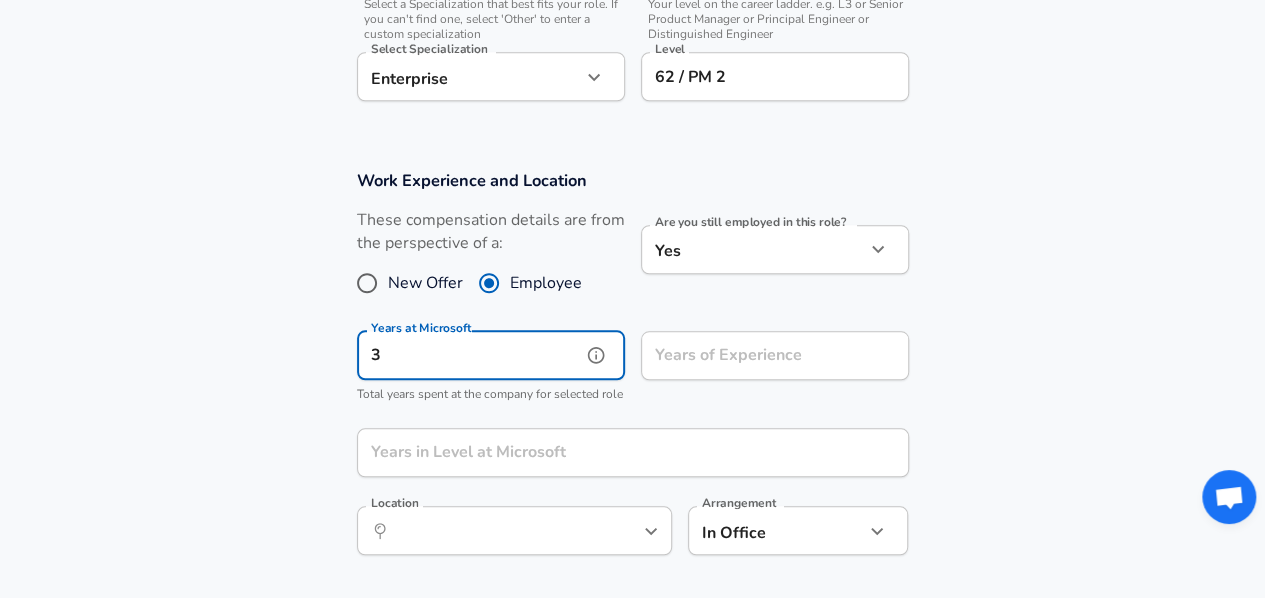 type on "3" 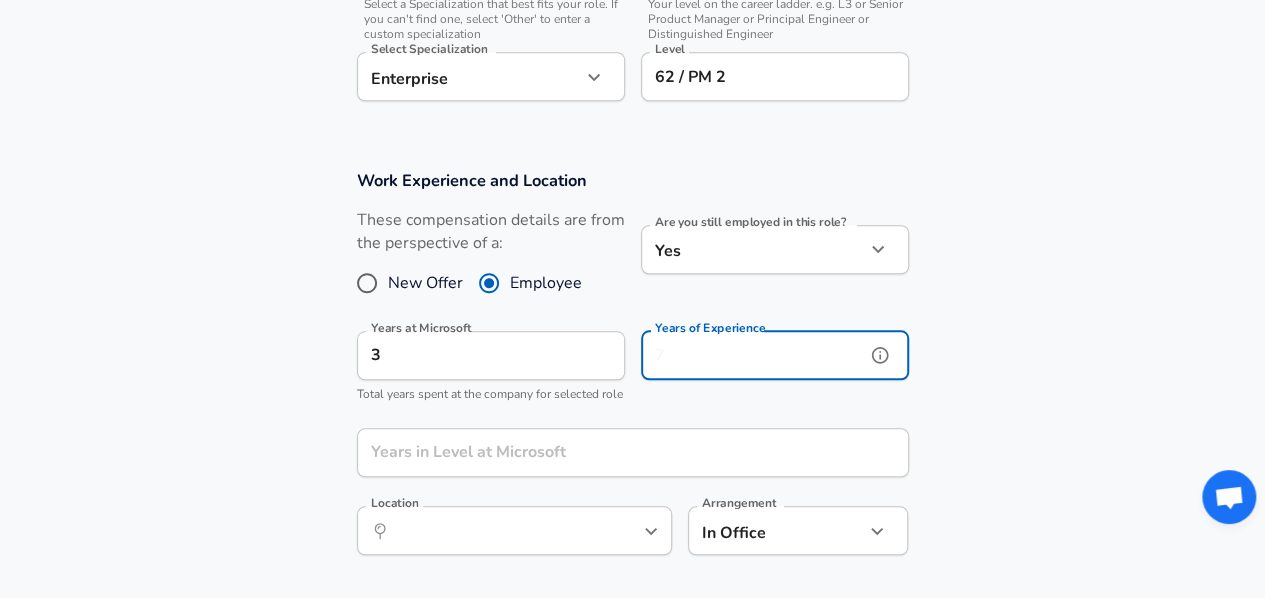 click on "Years of Experience" at bounding box center (753, 355) 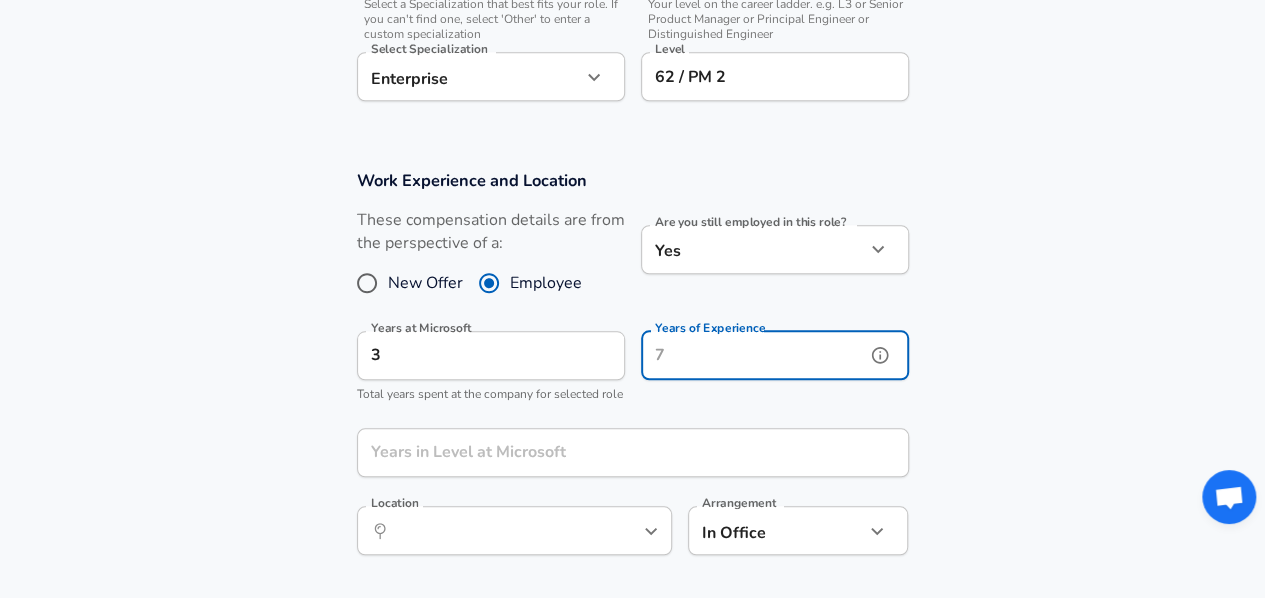 type on "5" 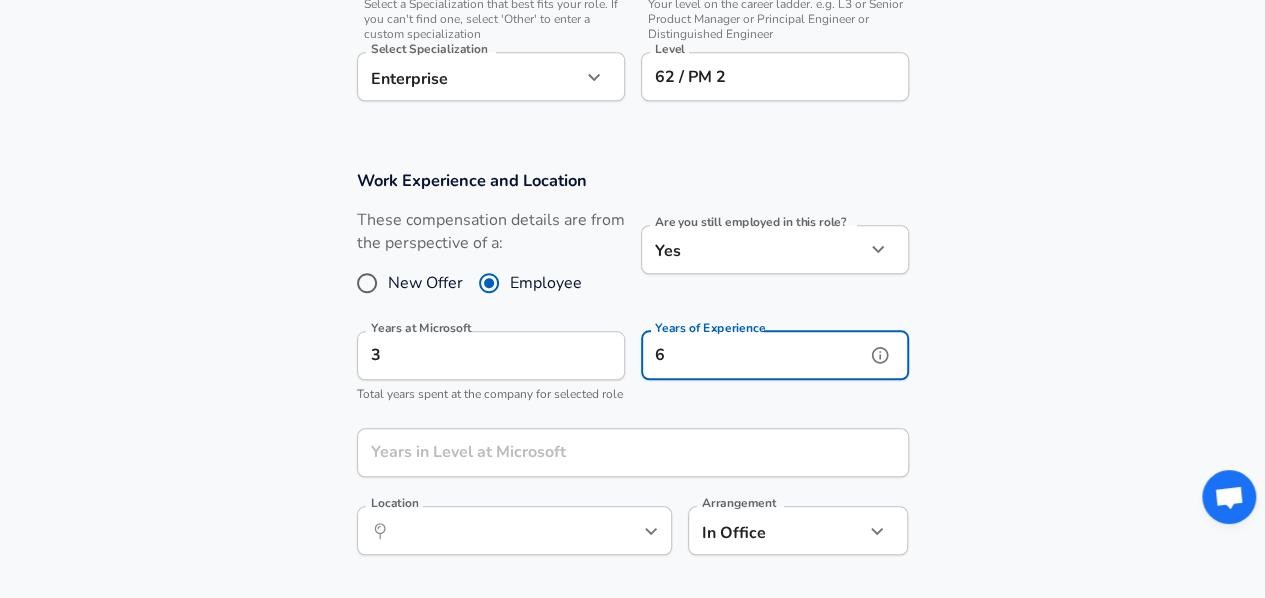 type on "6" 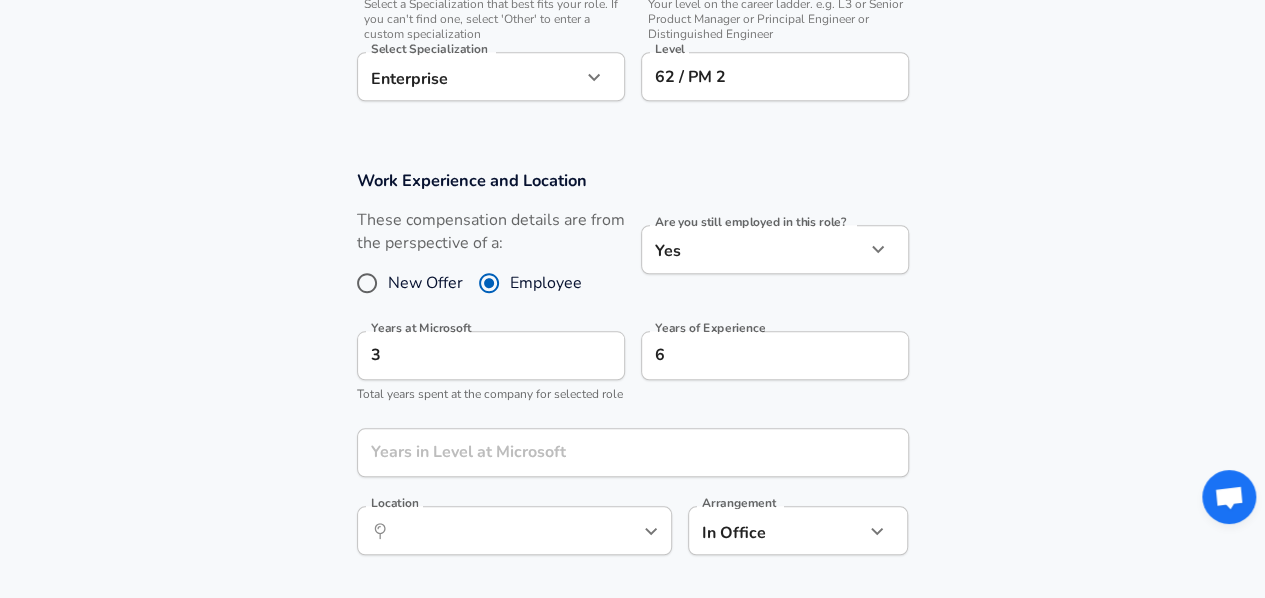 click on "Work Experience and Location These compensation details are from the perspective of a: New Offer Employee Are you still employed in this role? Yes yes Are you still employed in this role? Years at Microsoft 3 Years at Microsoft   Total years spent at the company for selected role Years of Experience 6 Years of Experience Years in Level at Microsoft Years in Level at Microsoft Location ​ Location Arrangement In Office office Arrangement" at bounding box center [632, 373] 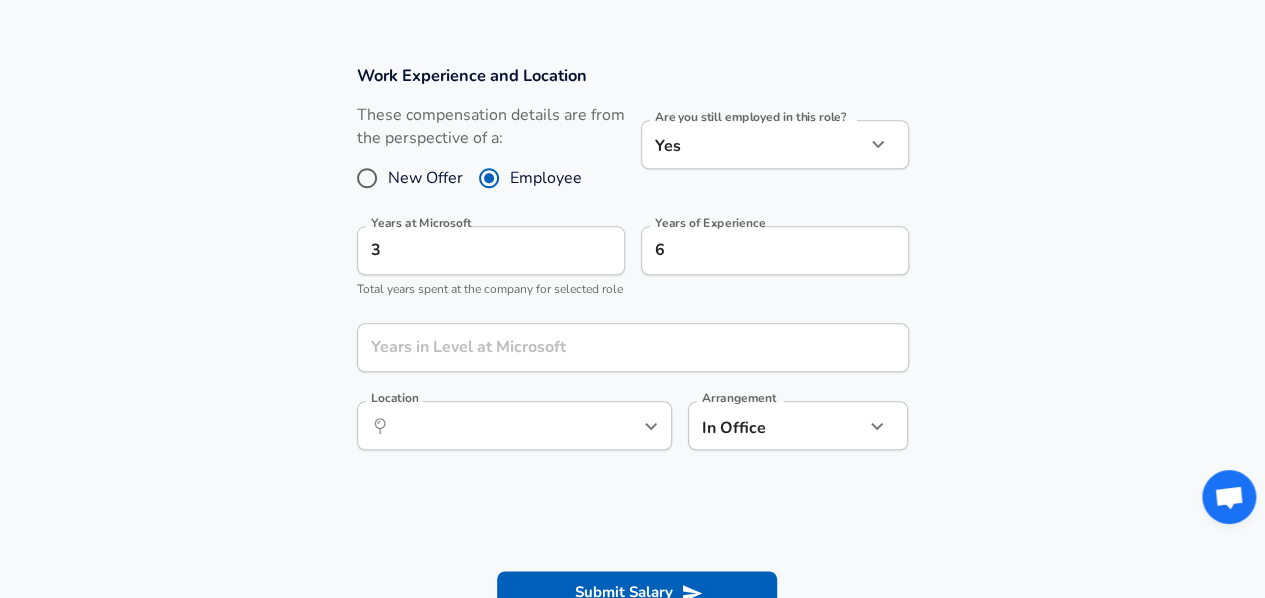 scroll, scrollTop: 921, scrollLeft: 0, axis: vertical 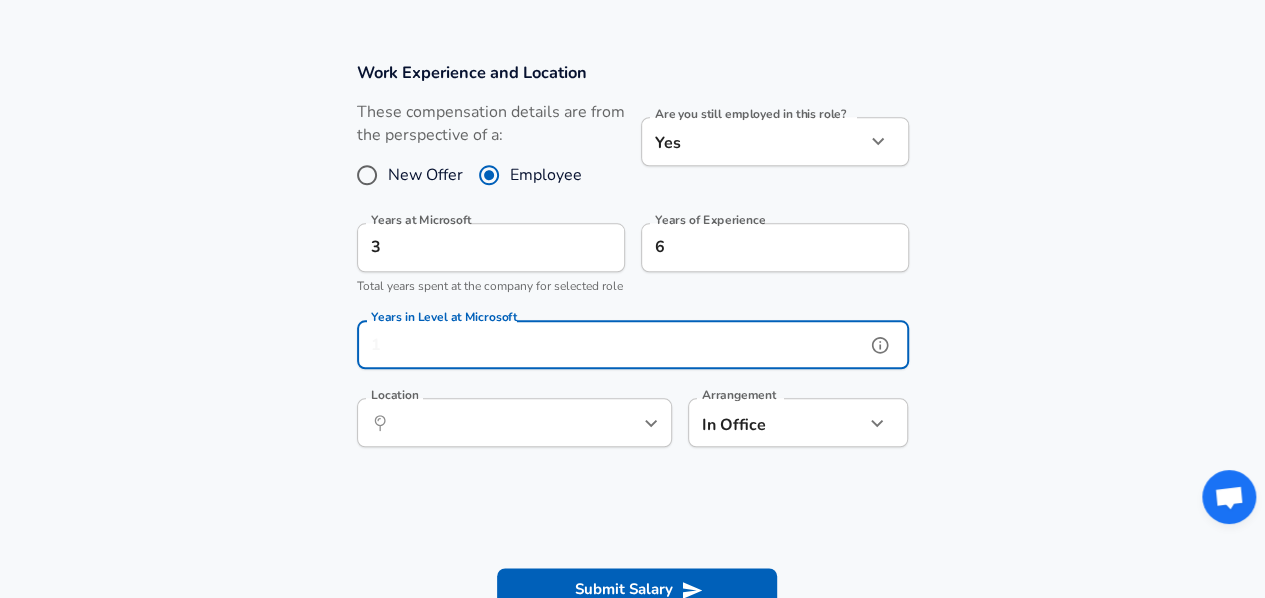 click on "Years in Level at Microsoft" at bounding box center [611, 344] 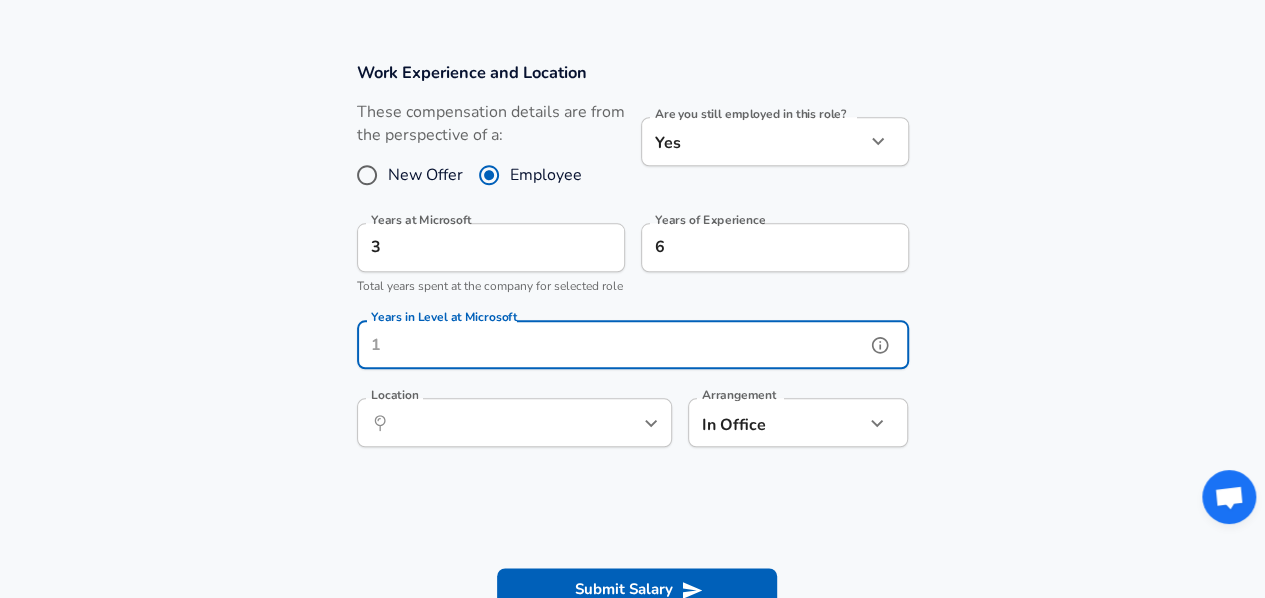click on "Years in Level at Microsoft" at bounding box center [611, 344] 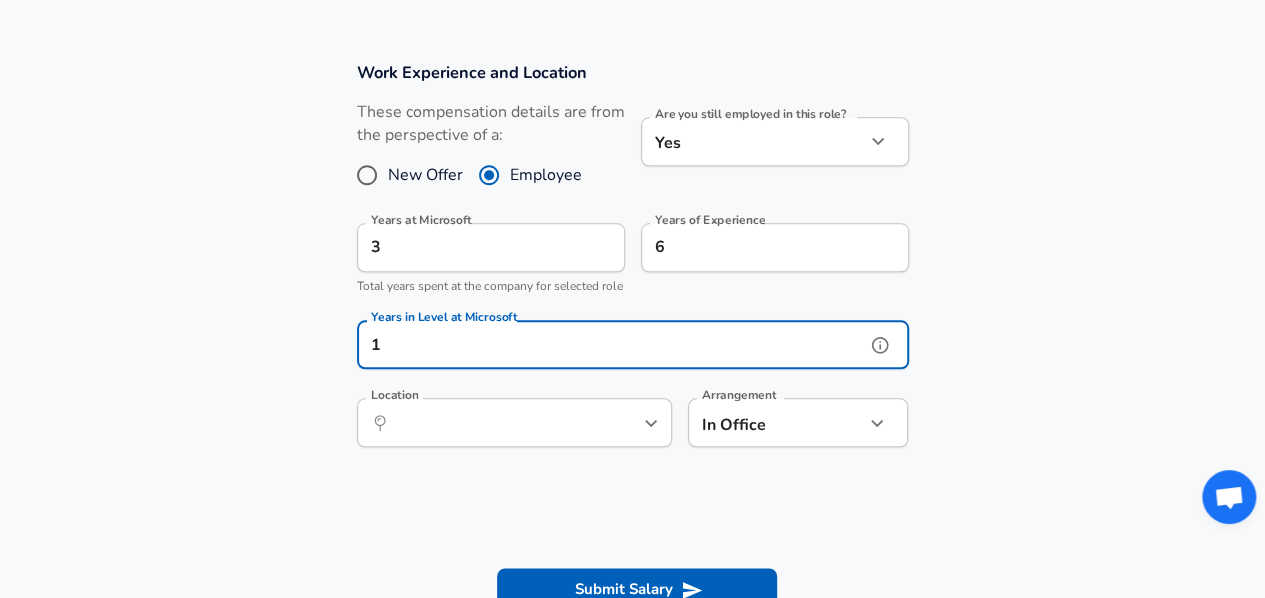 type on "1" 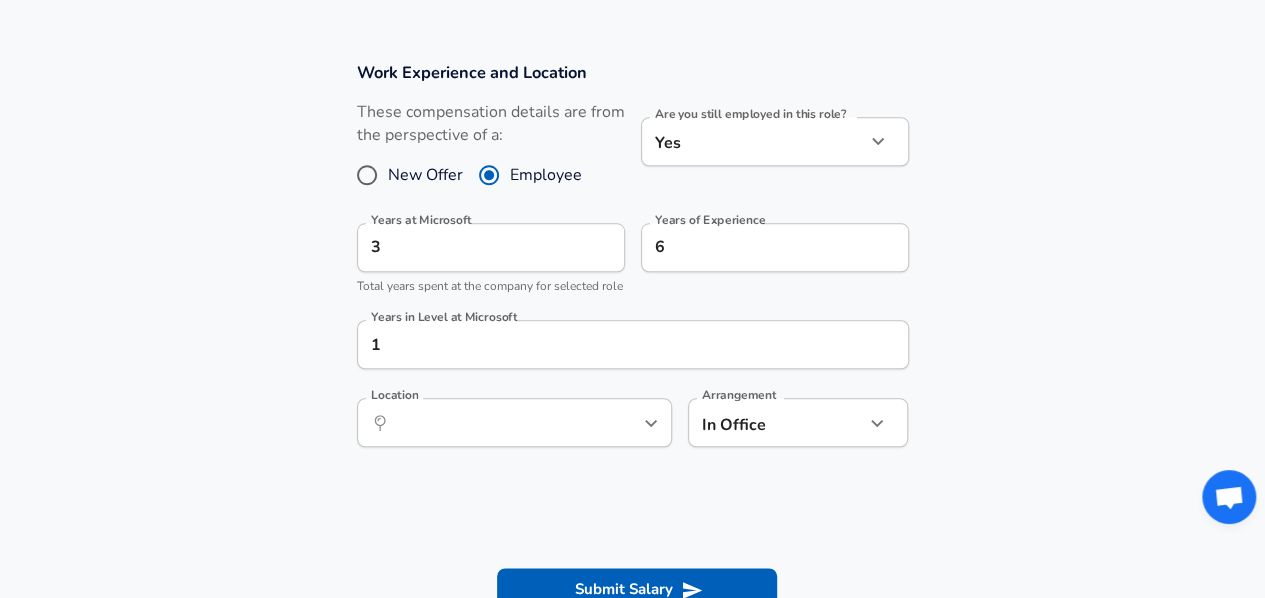 click on "Years at Microsoft 3 Years at Microsoft   Total years spent at the company for selected role" at bounding box center (483, 256) 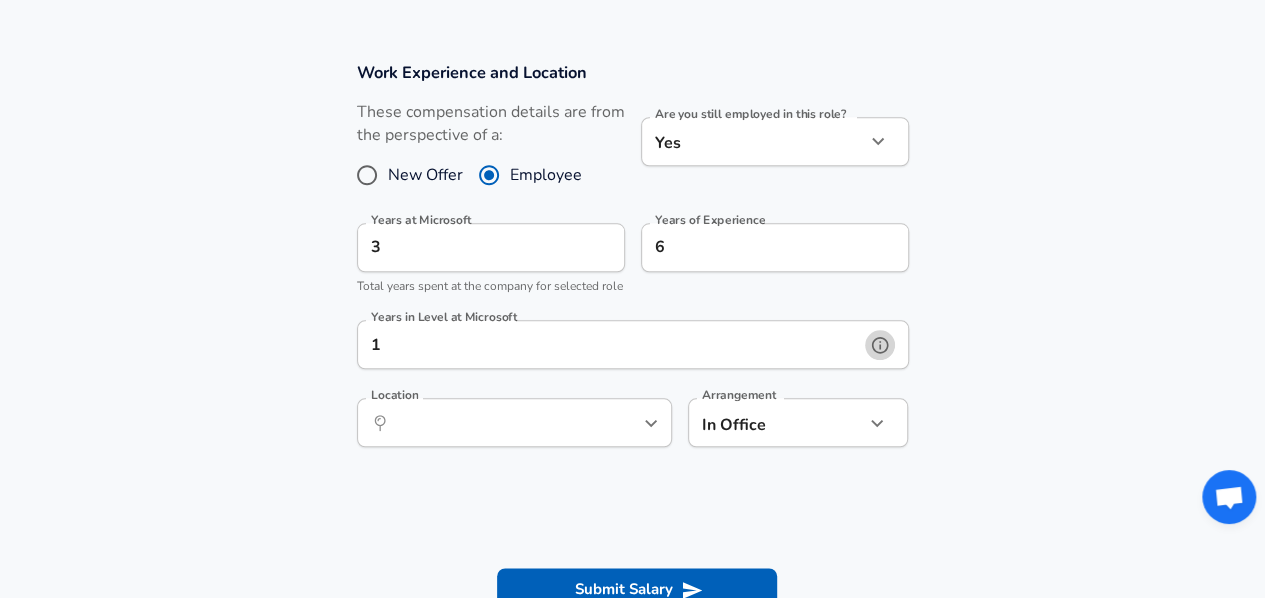 click 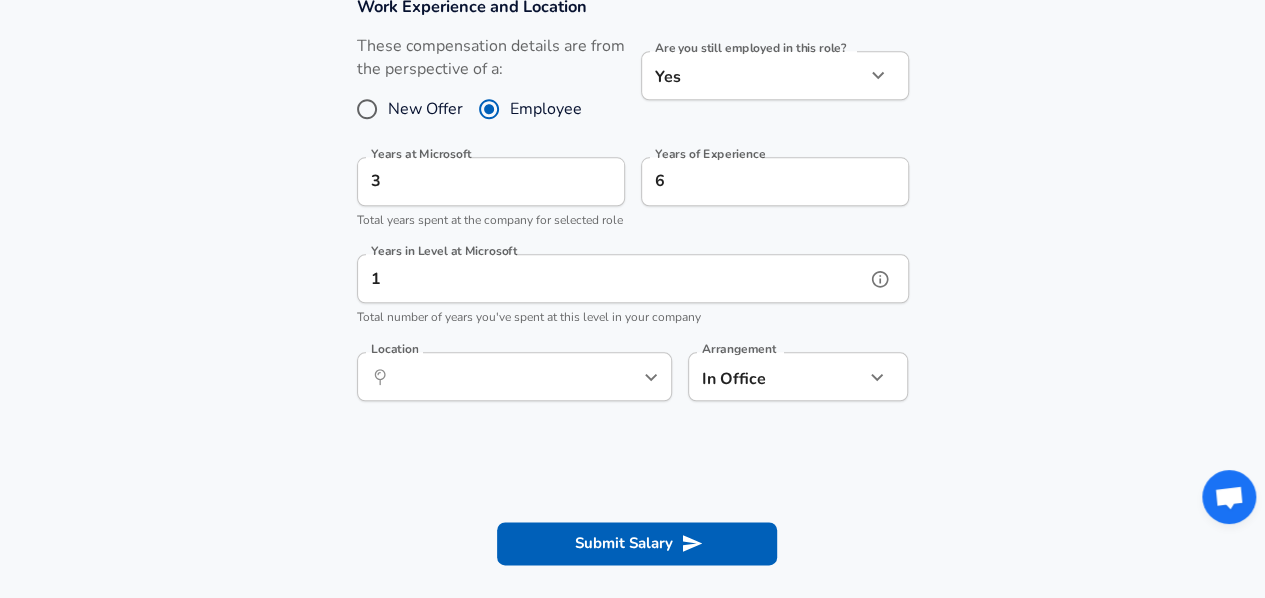 scroll, scrollTop: 988, scrollLeft: 0, axis: vertical 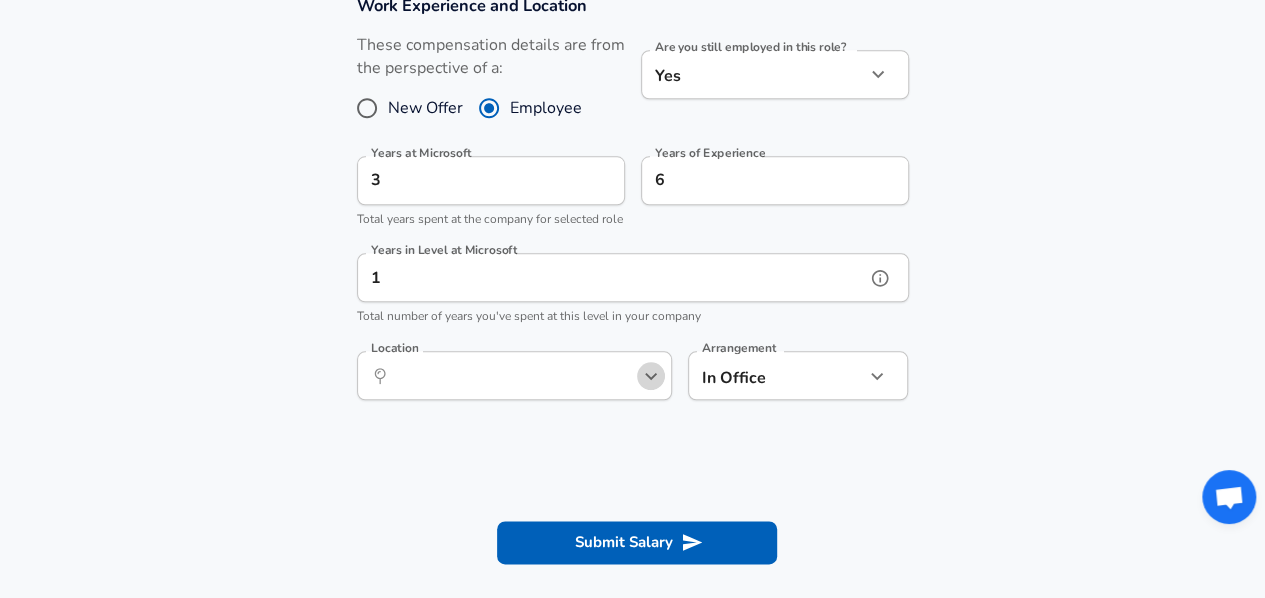 click 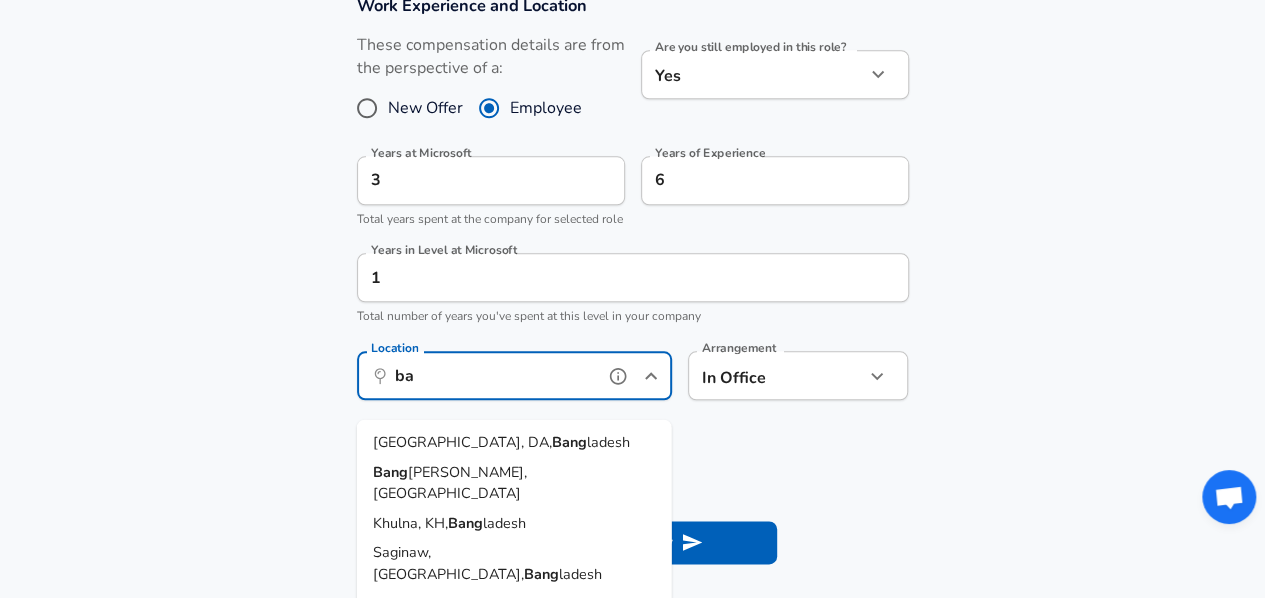 type on "b" 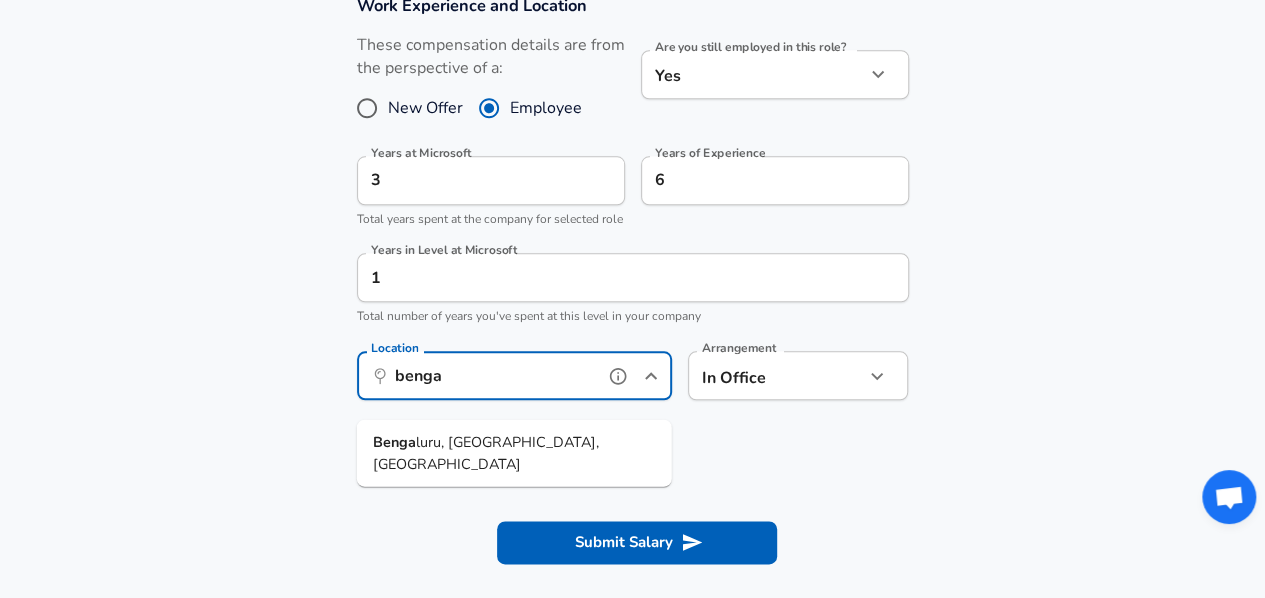 click on "luru, [GEOGRAPHIC_DATA], [GEOGRAPHIC_DATA]" at bounding box center [486, 452] 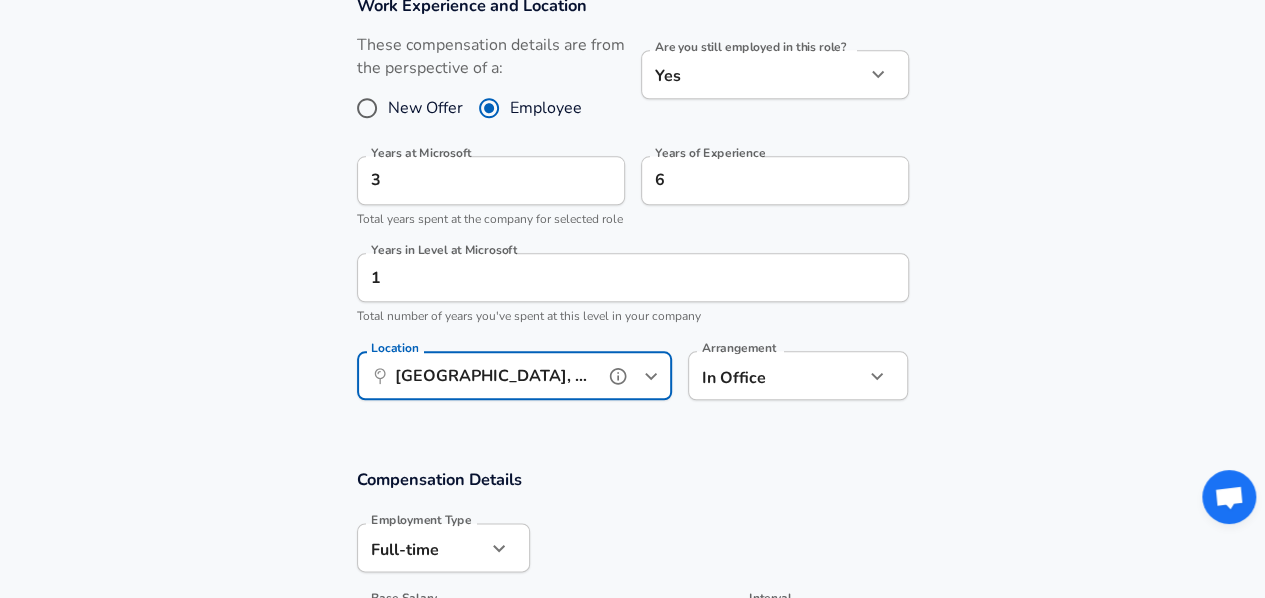 type on "[GEOGRAPHIC_DATA], [GEOGRAPHIC_DATA], [GEOGRAPHIC_DATA]" 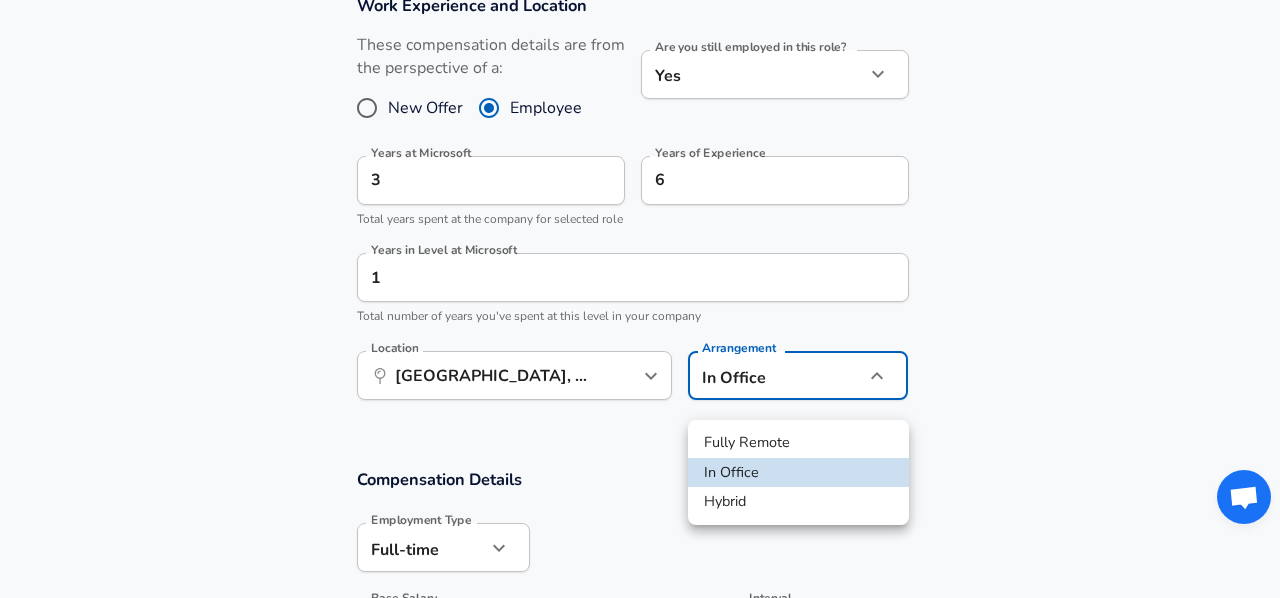 click on "Restart Add Your Salary Upload your offer letter   to verify your submission Enhance Privacy and Anonymity Yes Automatically hides specific fields until there are enough submissions to safely display the full details.   More Details Based on your submission and the data points that we have already collected, we will automatically hide and anonymize specific fields if there aren't enough data points to remain sufficiently anonymous. Company & Title Information   Enter the company you received your offer from Company Microsoft Company   Select the title that closest resembles your official title. This should be similar to the title that was present on your offer letter. Title Product Manager Title   Select a job family that best fits your role. If you can't find one, select 'Other' to enter a custom job family Job Family Product Manager Job Family   Select a Specialization that best fits your role. If you can't find one, select 'Other' to enter a custom specialization Select Specialization Enterprise Enterprise" at bounding box center (640, -689) 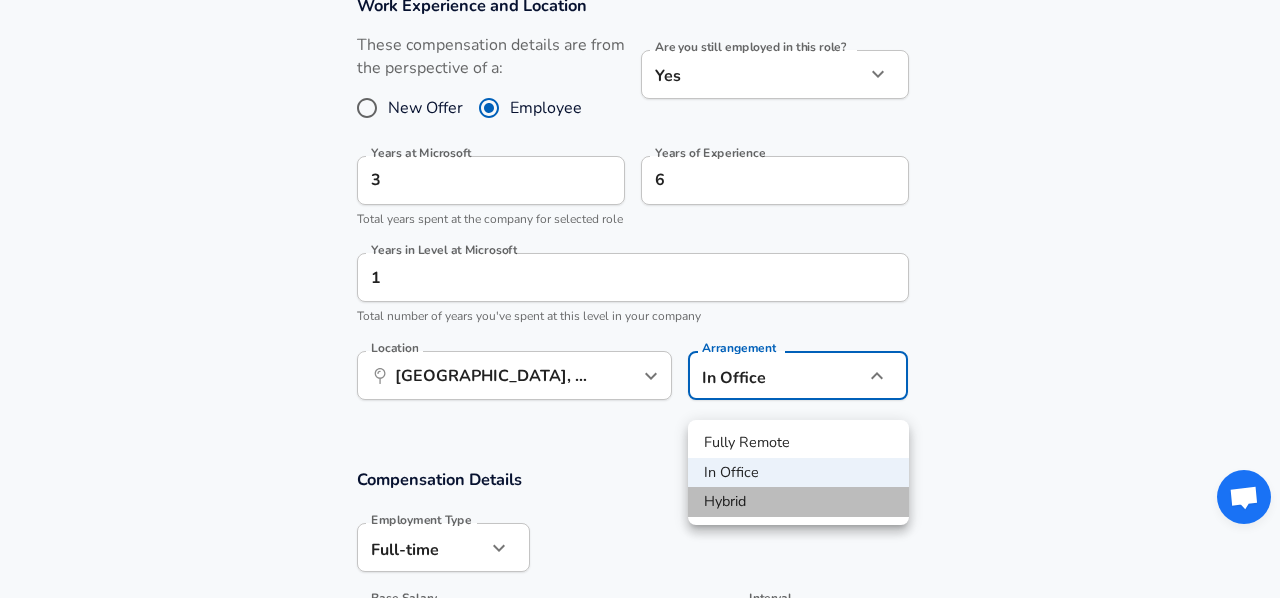 click on "Hybrid" at bounding box center (798, 502) 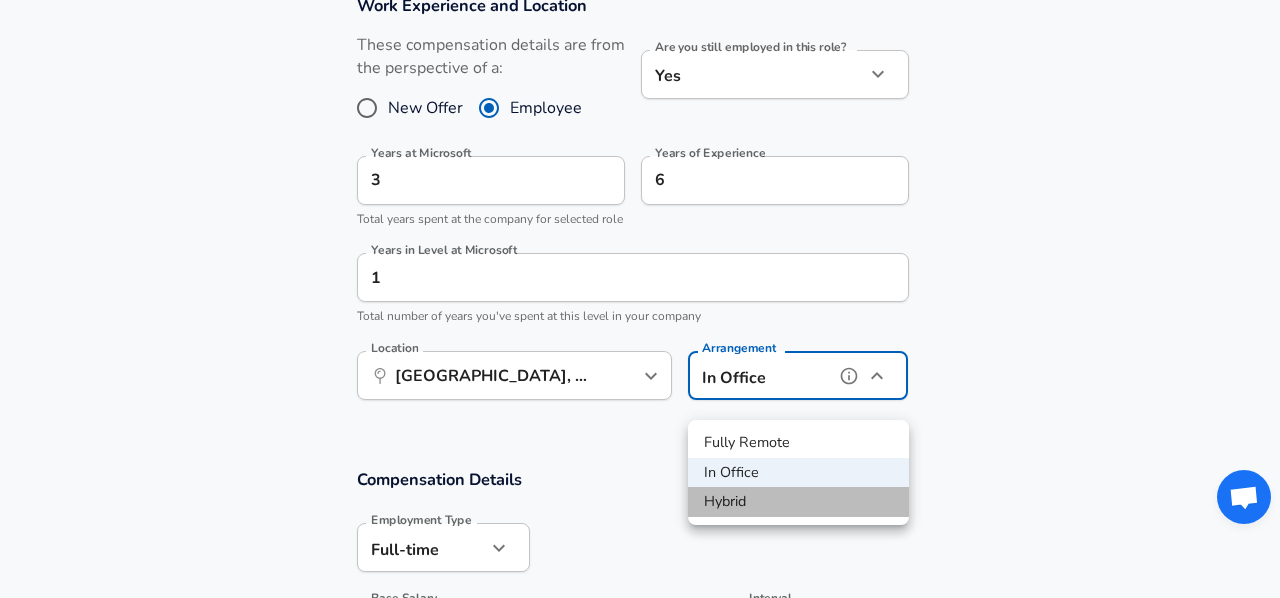 type on "hybrid" 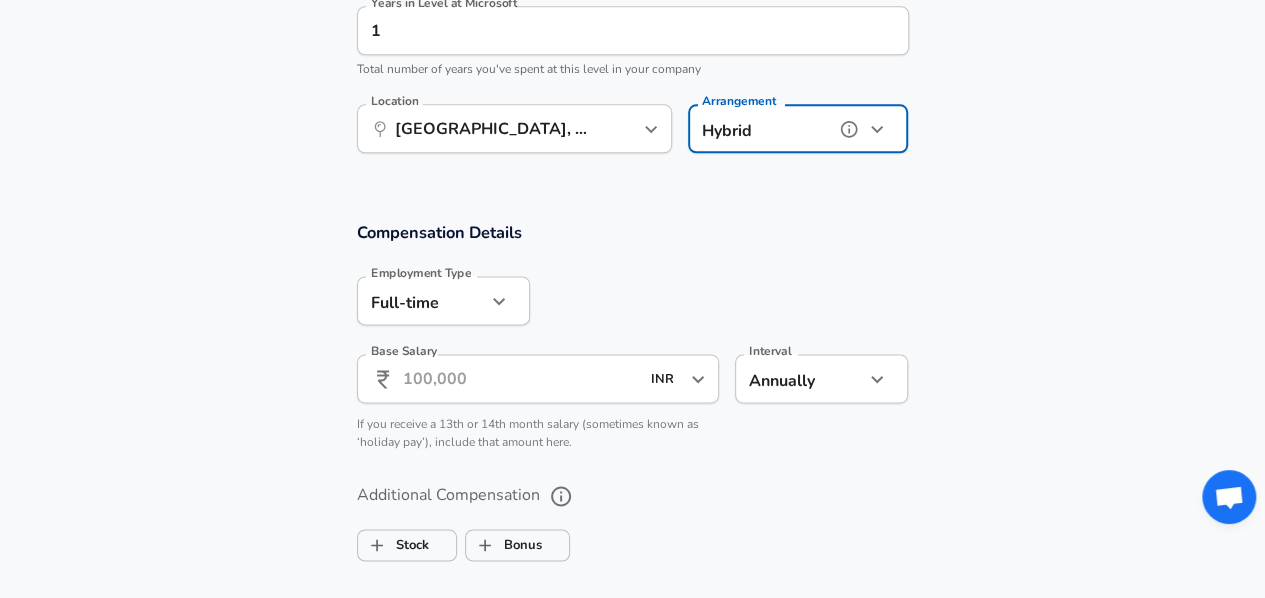 scroll, scrollTop: 1234, scrollLeft: 0, axis: vertical 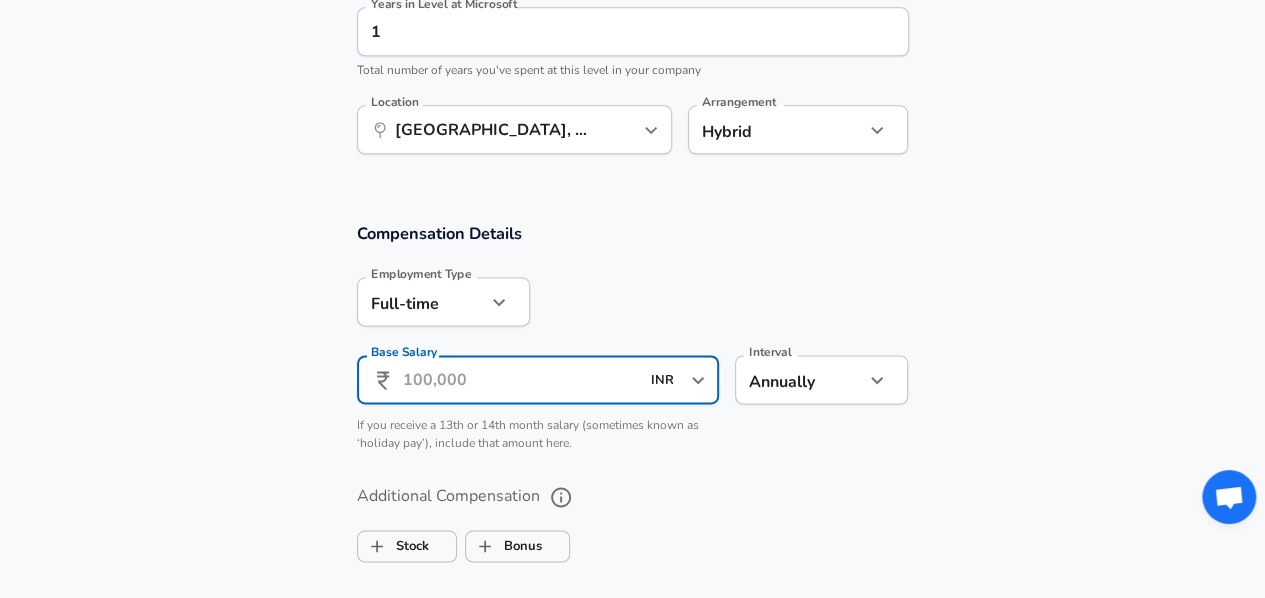 click on "Base Salary" at bounding box center [521, 379] 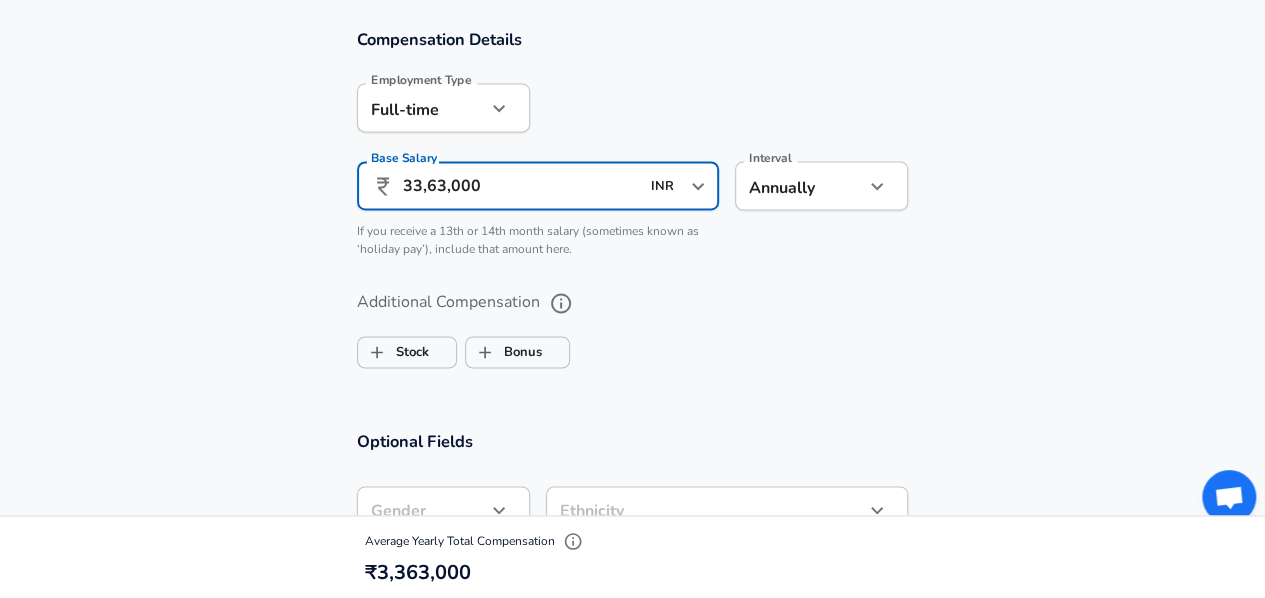 scroll, scrollTop: 1429, scrollLeft: 0, axis: vertical 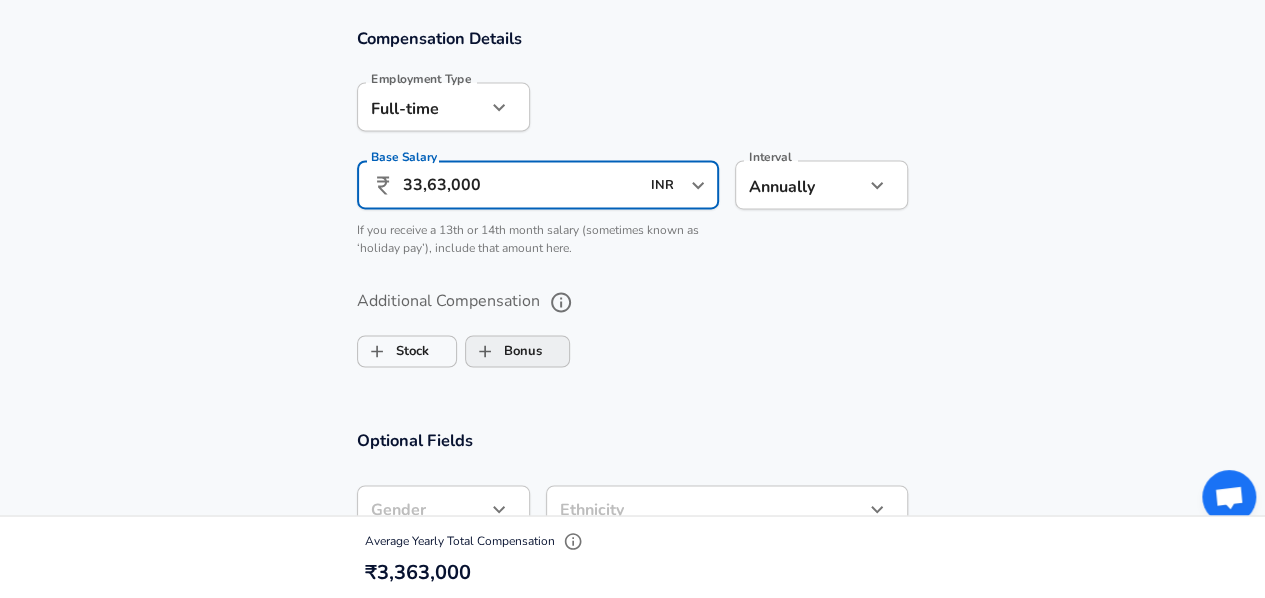 type on "33,63,000" 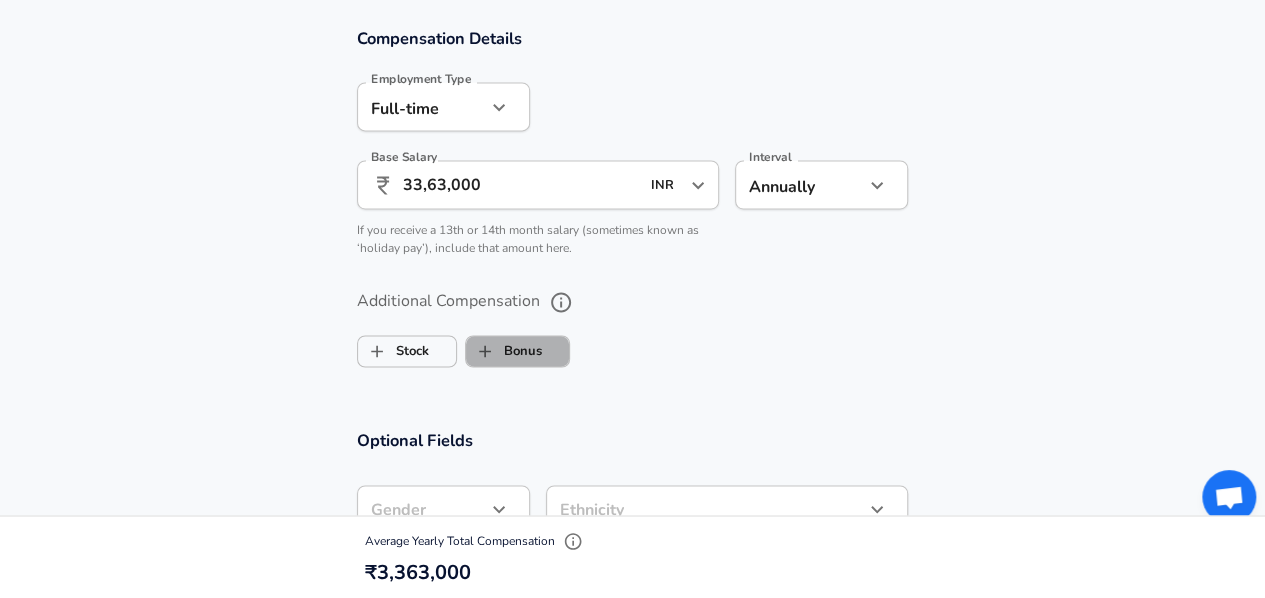 click on "Bonus" at bounding box center [504, 351] 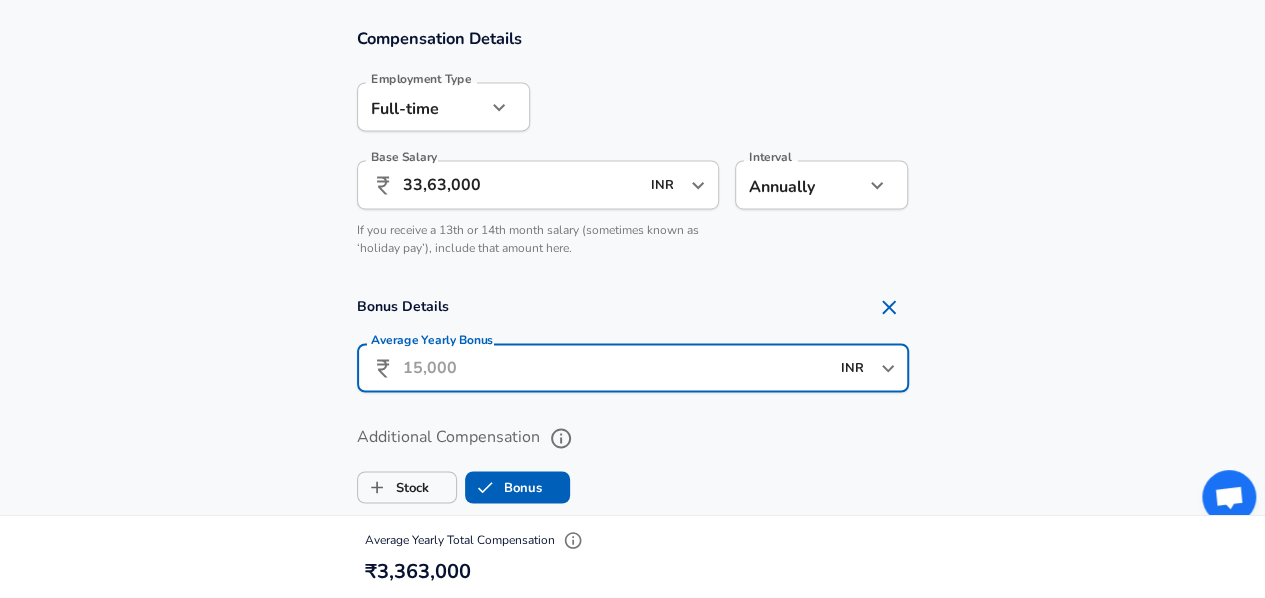 click on "Average Yearly Bonus" at bounding box center [616, 367] 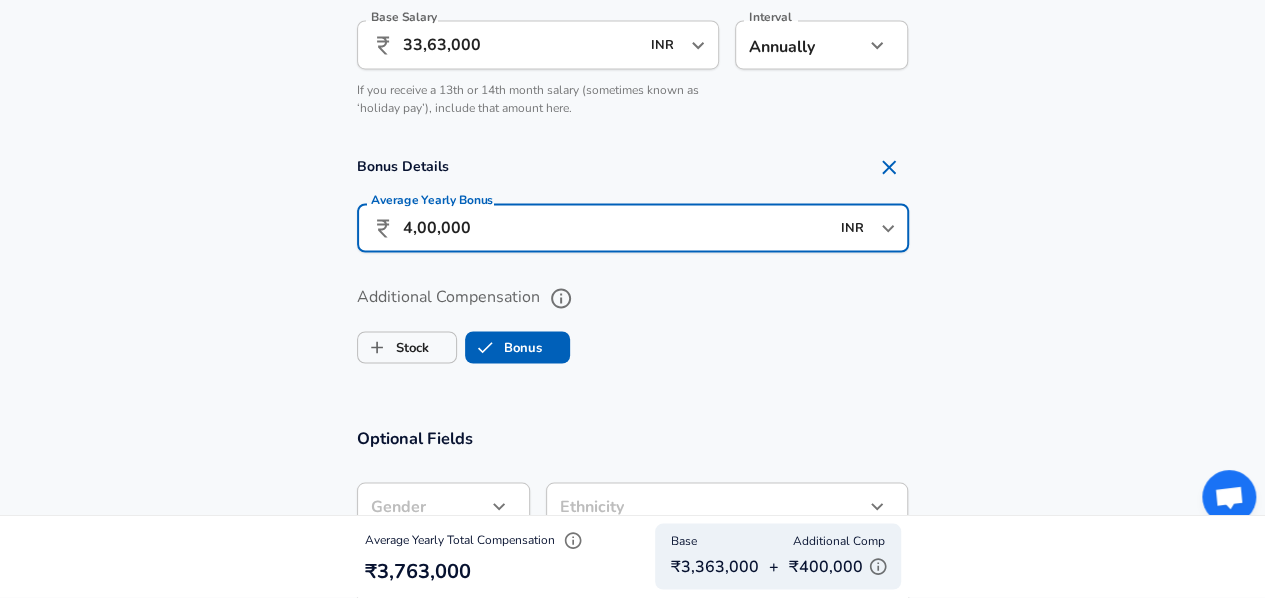 scroll, scrollTop: 1570, scrollLeft: 0, axis: vertical 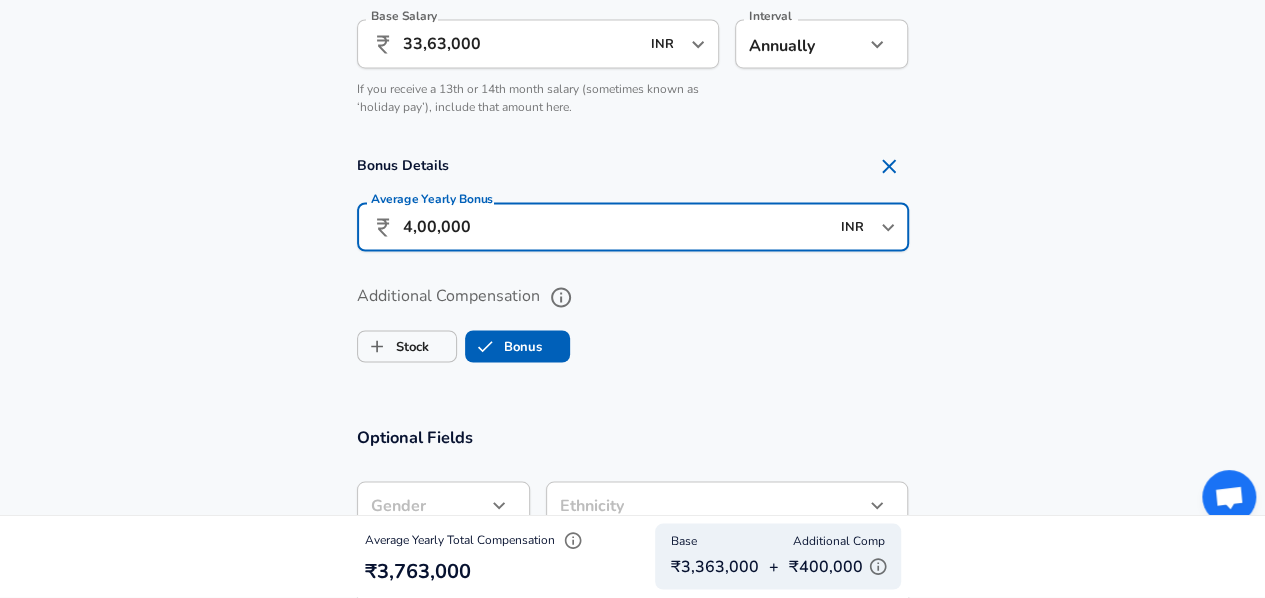 type on "4,00,000" 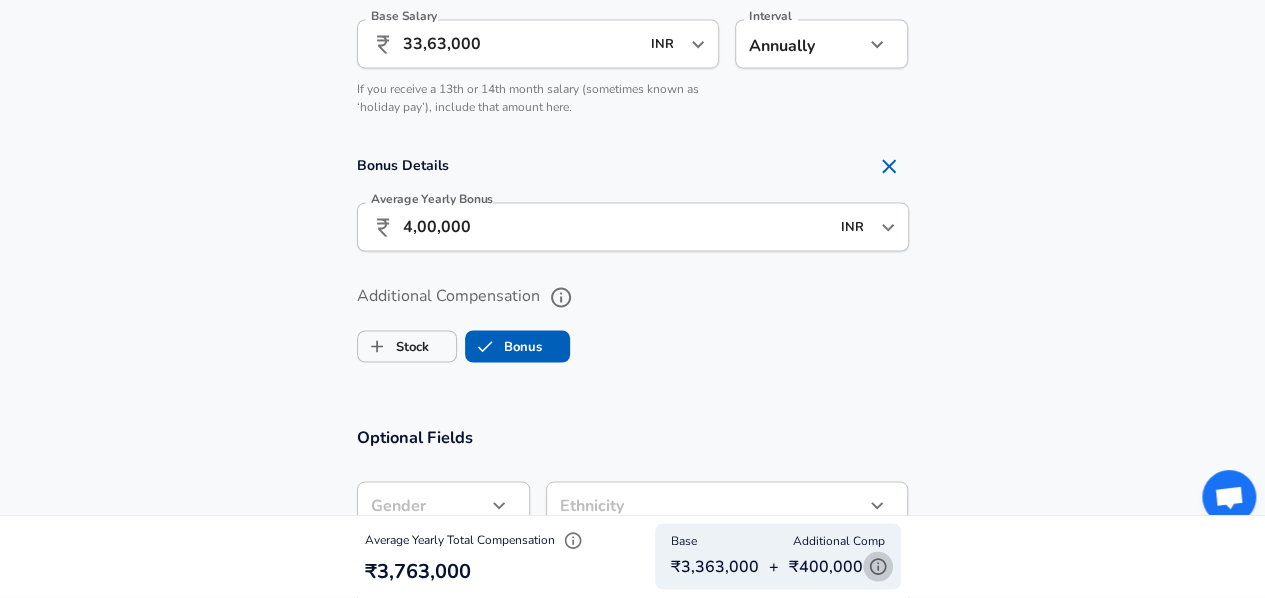 click 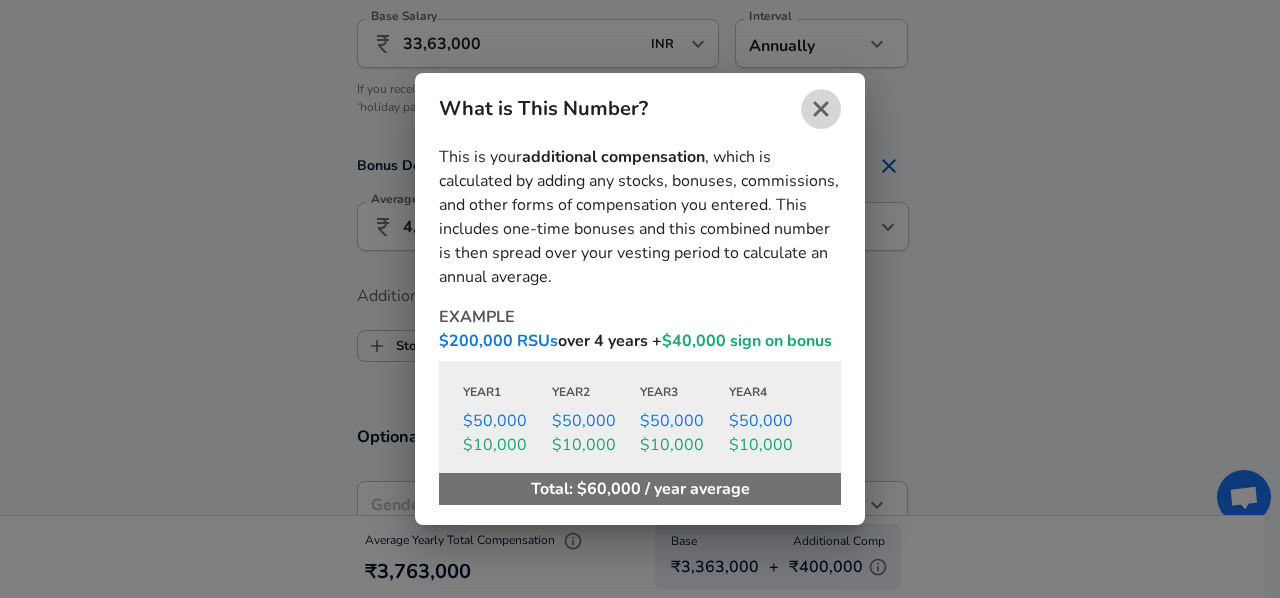 click 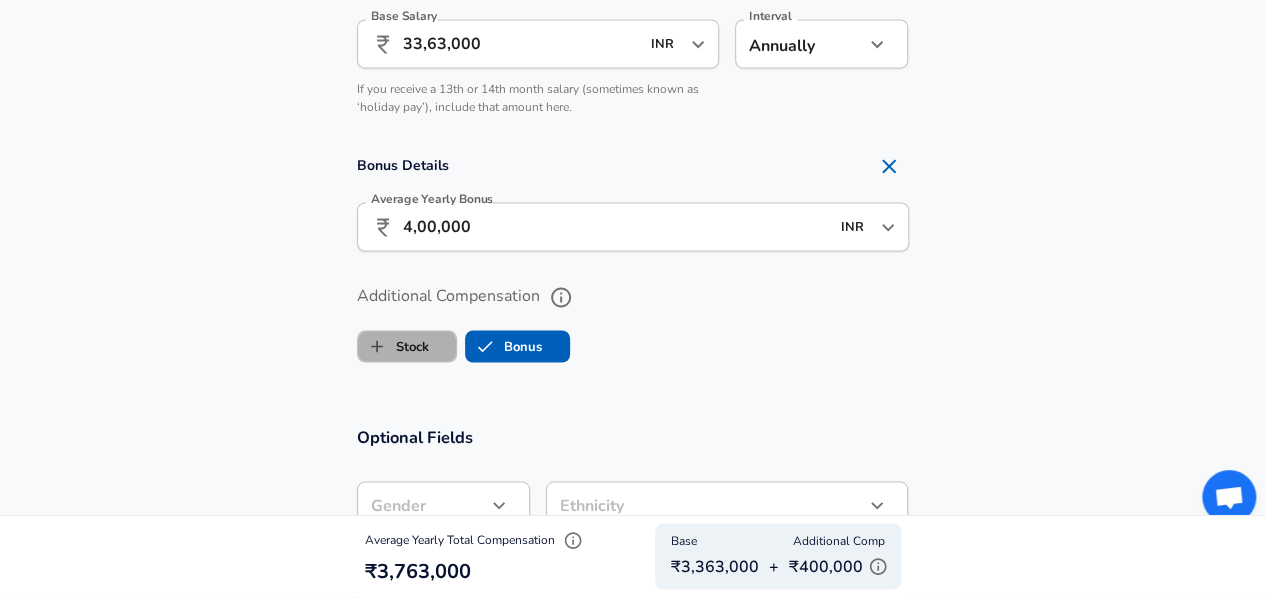 click on "Stock" at bounding box center [393, 346] 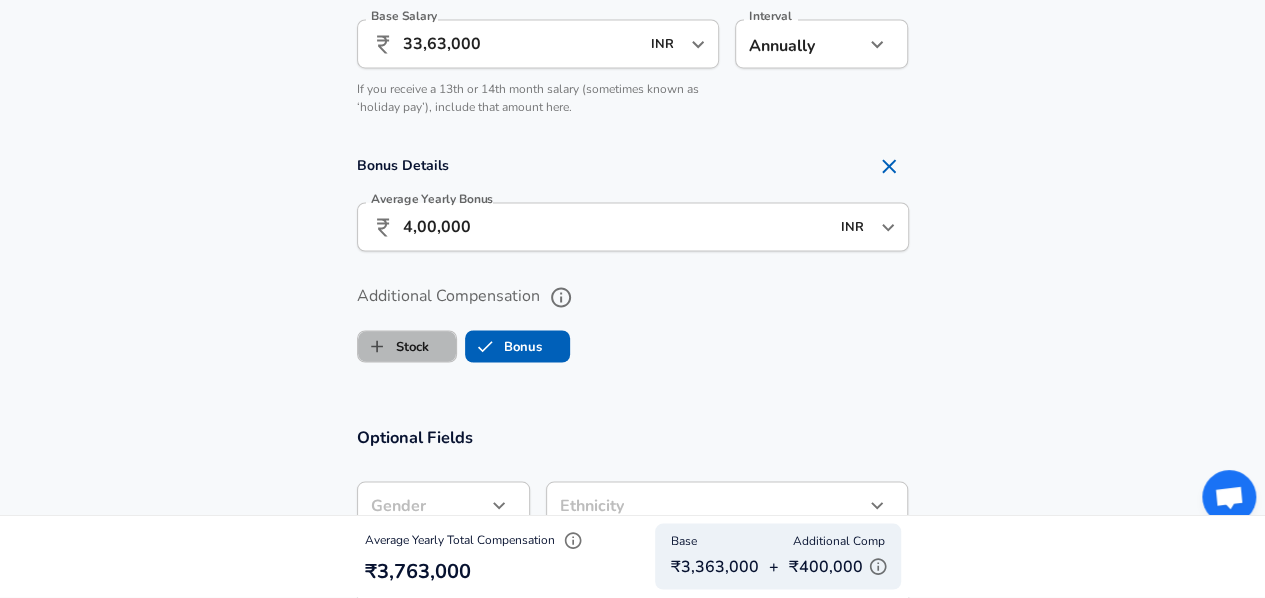 checkbox on "true" 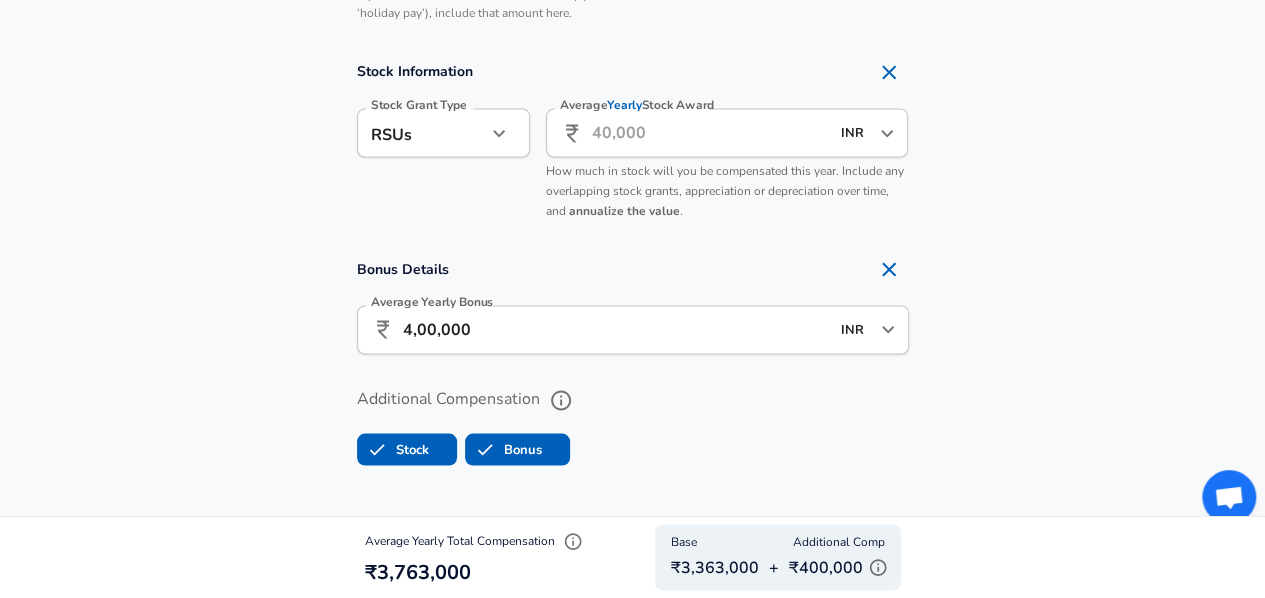 scroll, scrollTop: 1684, scrollLeft: 0, axis: vertical 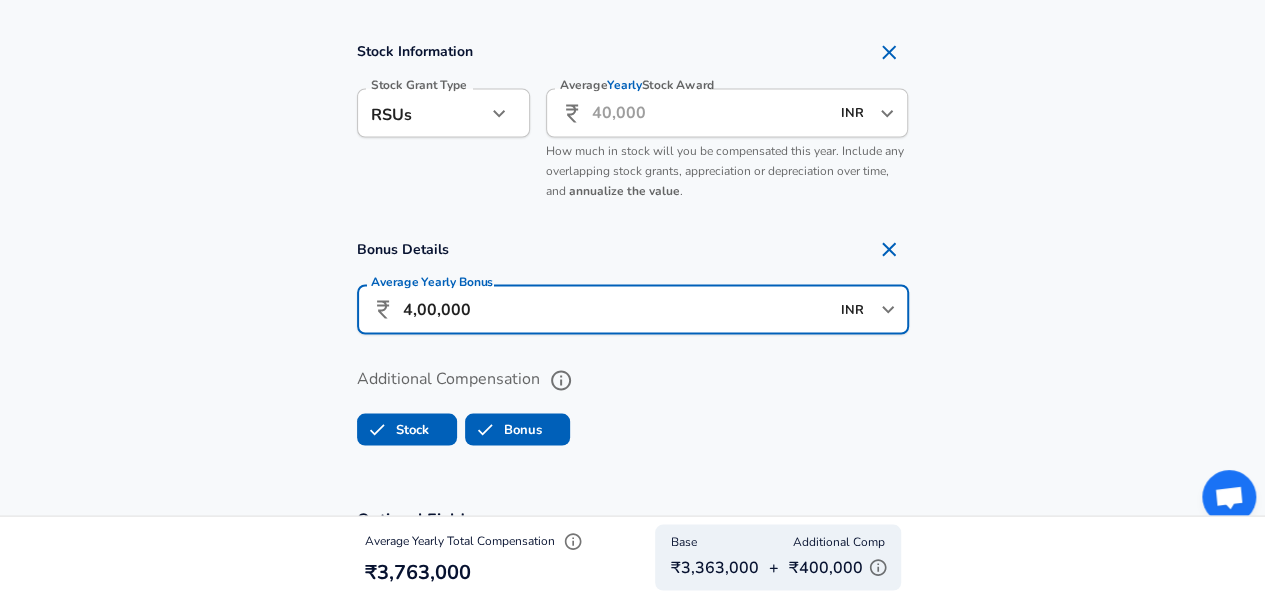 click on "4,00,000" at bounding box center (616, 309) 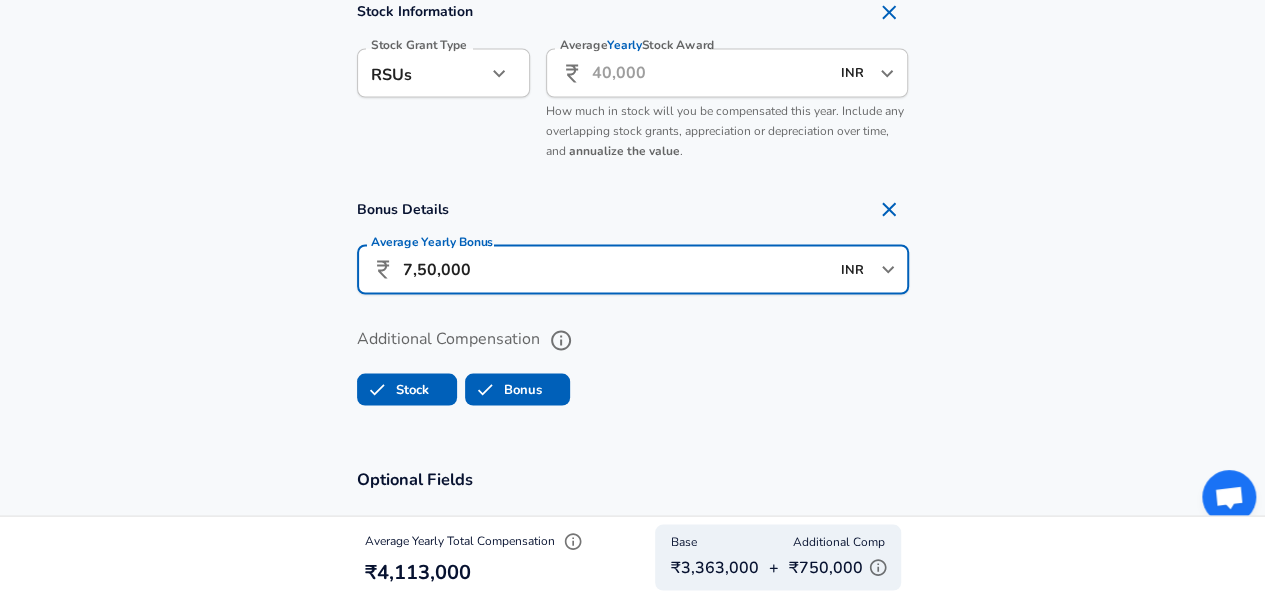 scroll, scrollTop: 1782, scrollLeft: 0, axis: vertical 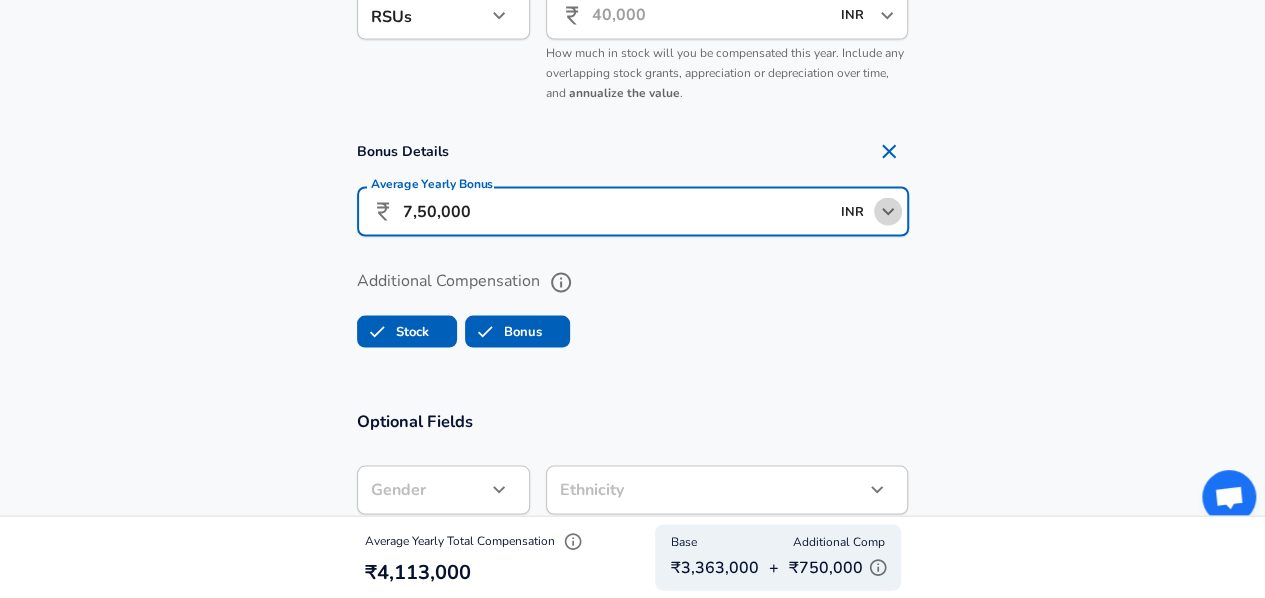 click 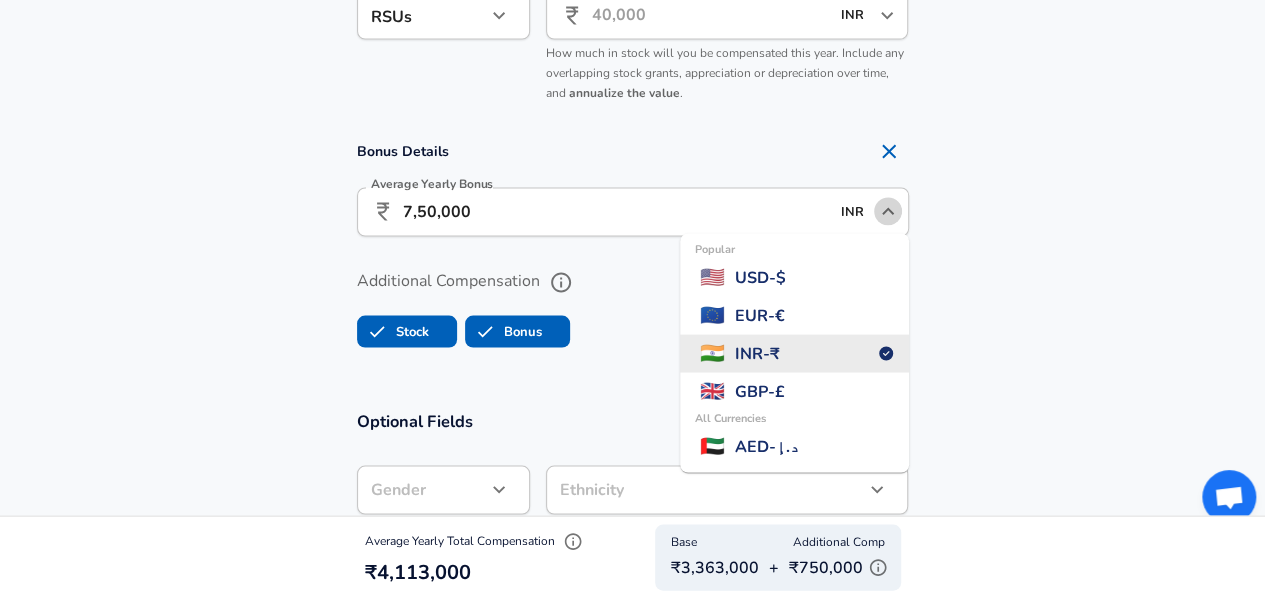 click 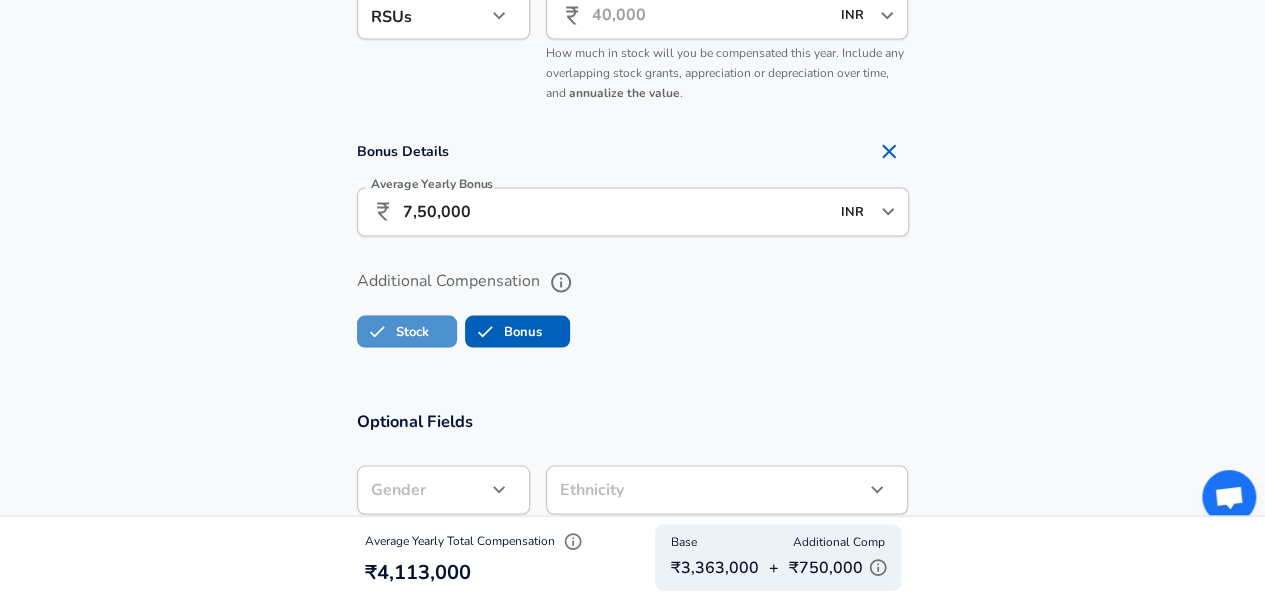 click on "Stock" at bounding box center [393, 331] 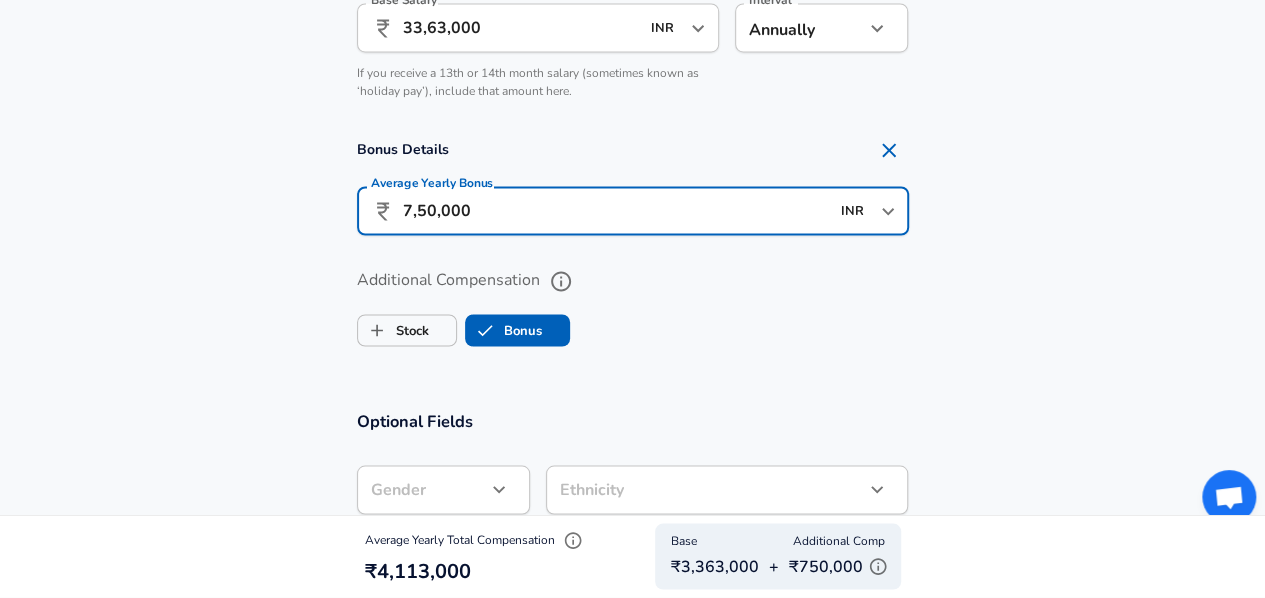 scroll, scrollTop: 0, scrollLeft: 0, axis: both 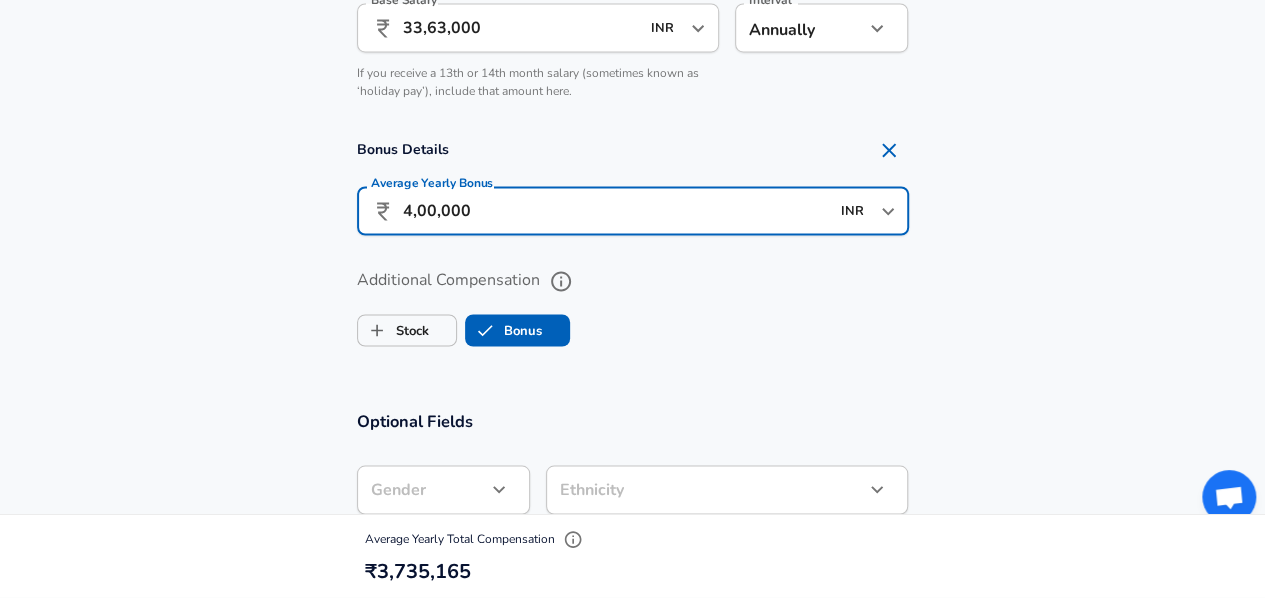 type on "4,00,000" 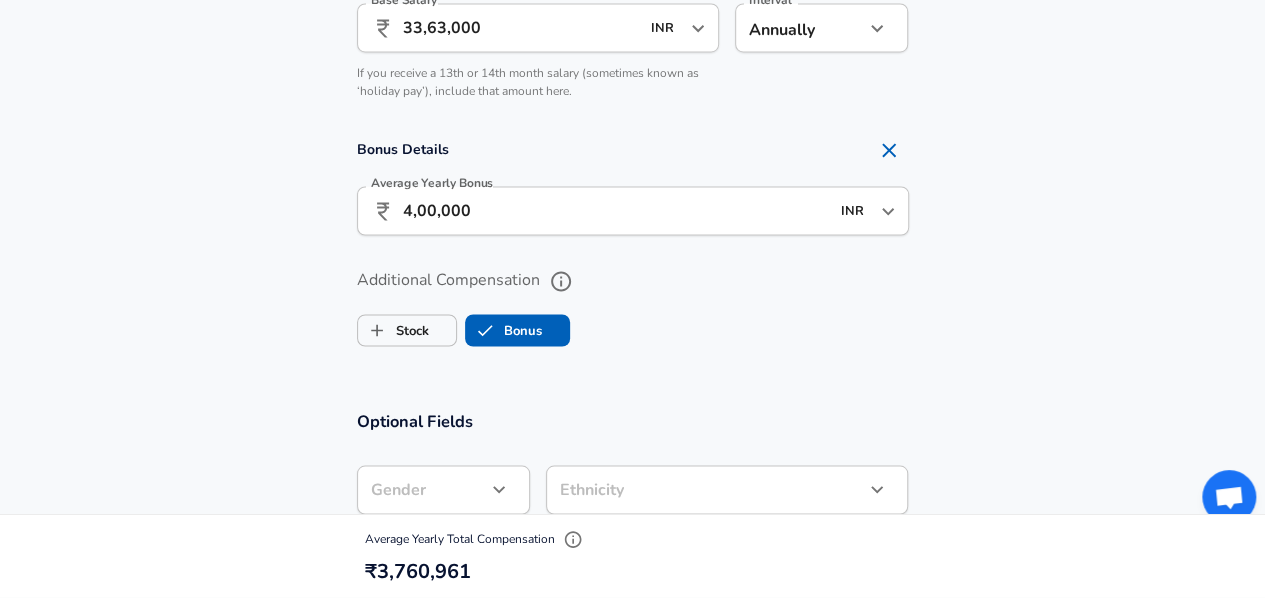 scroll, scrollTop: 0, scrollLeft: 0, axis: both 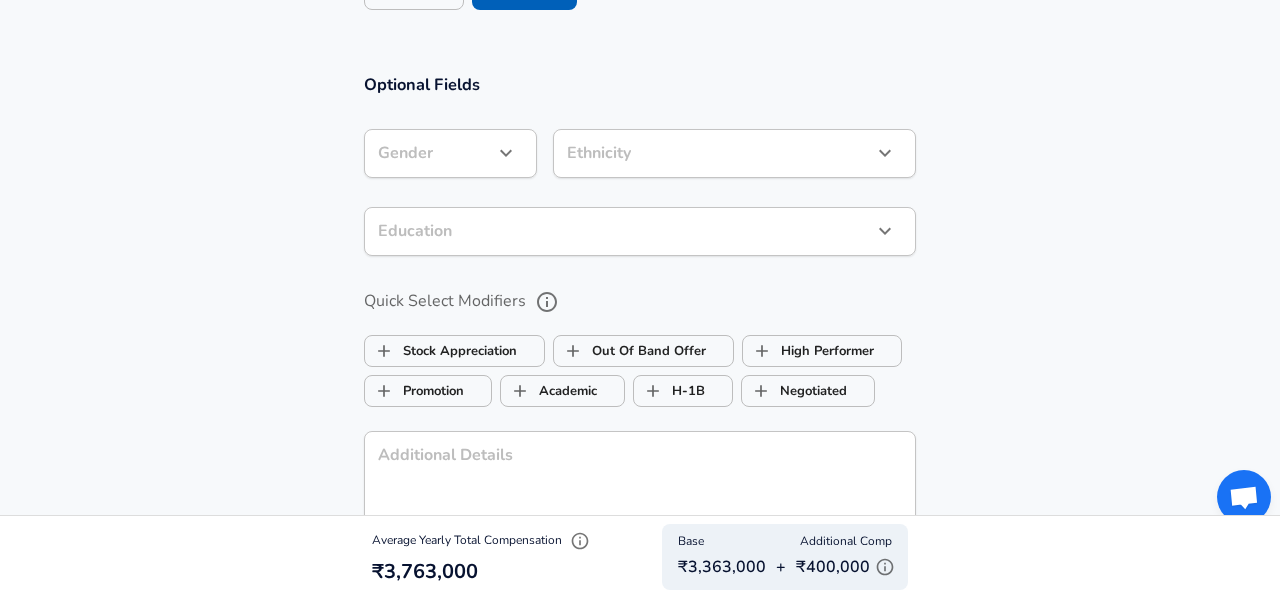 click on "Restart Add Your Salary Upload your offer letter   to verify your submission Enhance Privacy and Anonymity Yes Automatically hides specific fields until there are enough submissions to safely display the full details.   More Details Based on your submission and the data points that we have already collected, we will automatically hide and anonymize specific fields if there aren't enough data points to remain sufficiently anonymous. Company & Title Information   Enter the company you received your offer from Company Microsoft Company   Select the title that closest resembles your official title. This should be similar to the title that was present on your offer letter. Title Product Manager Title   Select a job family that best fits your role. If you can't find one, select 'Other' to enter a custom job family Job Family Product Manager Job Family   Select a Specialization that best fits your role. If you can't find one, select 'Other' to enter a custom specialization Select Specialization Enterprise Enterprise" at bounding box center (640, -1623) 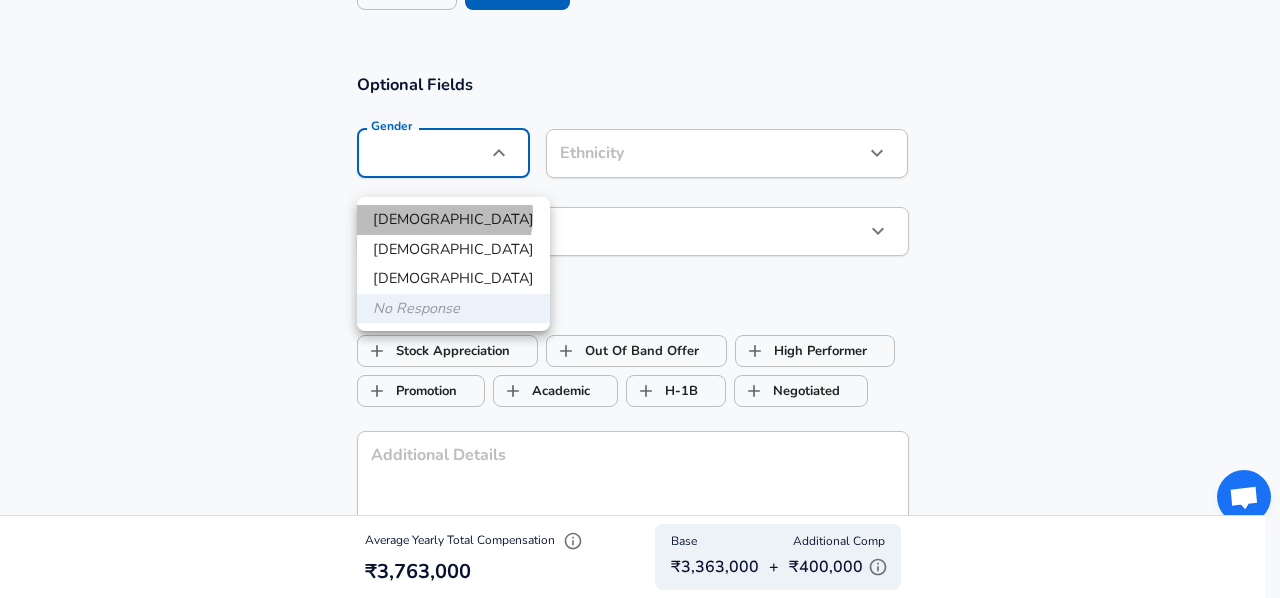 click on "[DEMOGRAPHIC_DATA]" at bounding box center [453, 220] 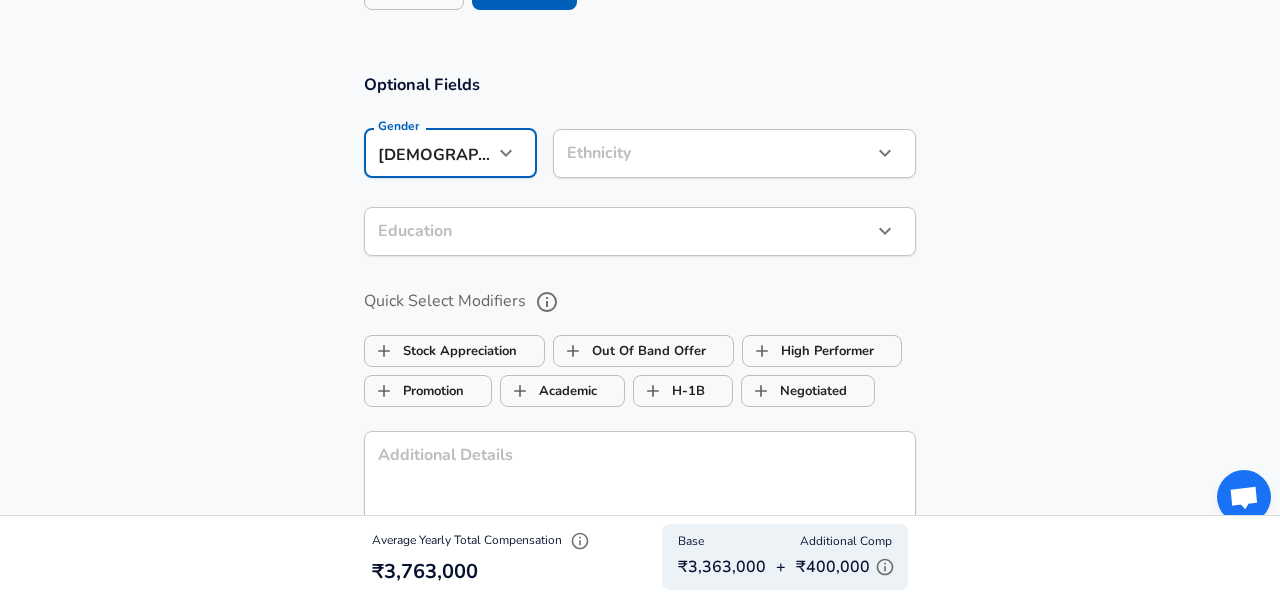 click on "Restart Add Your Salary Upload your offer letter   to verify your submission Enhance Privacy and Anonymity Yes Automatically hides specific fields until there are enough submissions to safely display the full details.   More Details Based on your submission and the data points that we have already collected, we will automatically hide and anonymize specific fields if there aren't enough data points to remain sufficiently anonymous. Company & Title Information   Enter the company you received your offer from Company Microsoft Company   Select the title that closest resembles your official title. This should be similar to the title that was present on your offer letter. Title Product Manager Title   Select a job family that best fits your role. If you can't find one, select 'Other' to enter a custom job family Job Family Product Manager Job Family   Select a Specialization that best fits your role. If you can't find one, select 'Other' to enter a custom specialization Select Specialization Enterprise Enterprise" at bounding box center [640, -1623] 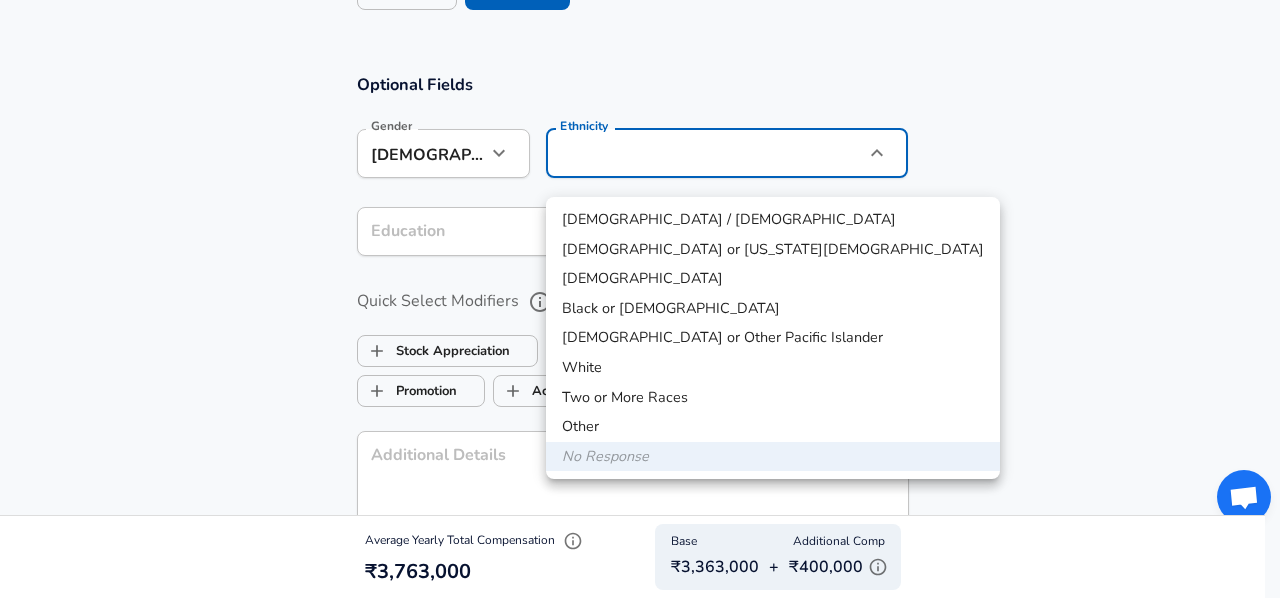 type 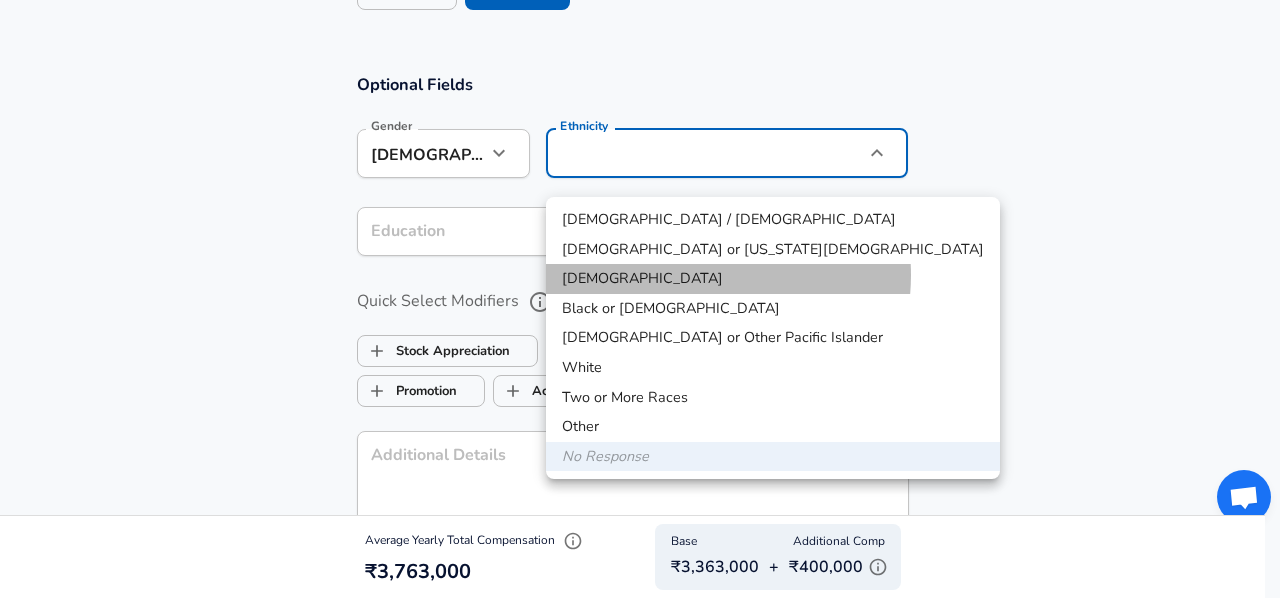 click on "[DEMOGRAPHIC_DATA]" at bounding box center [773, 279] 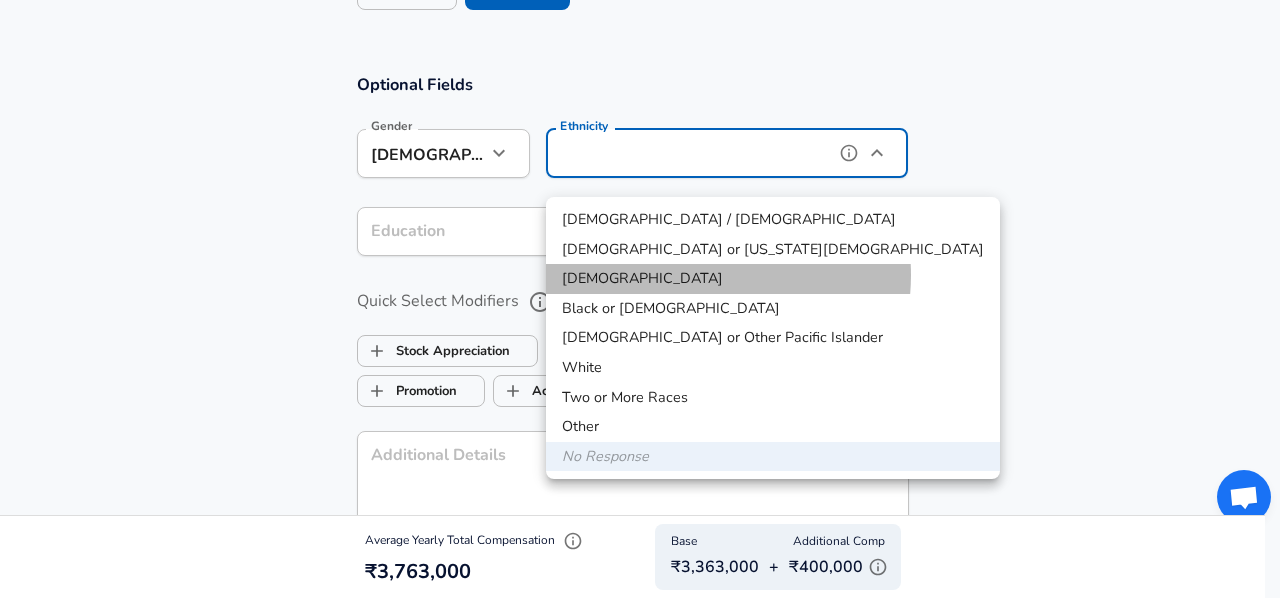 type on "[DEMOGRAPHIC_DATA]" 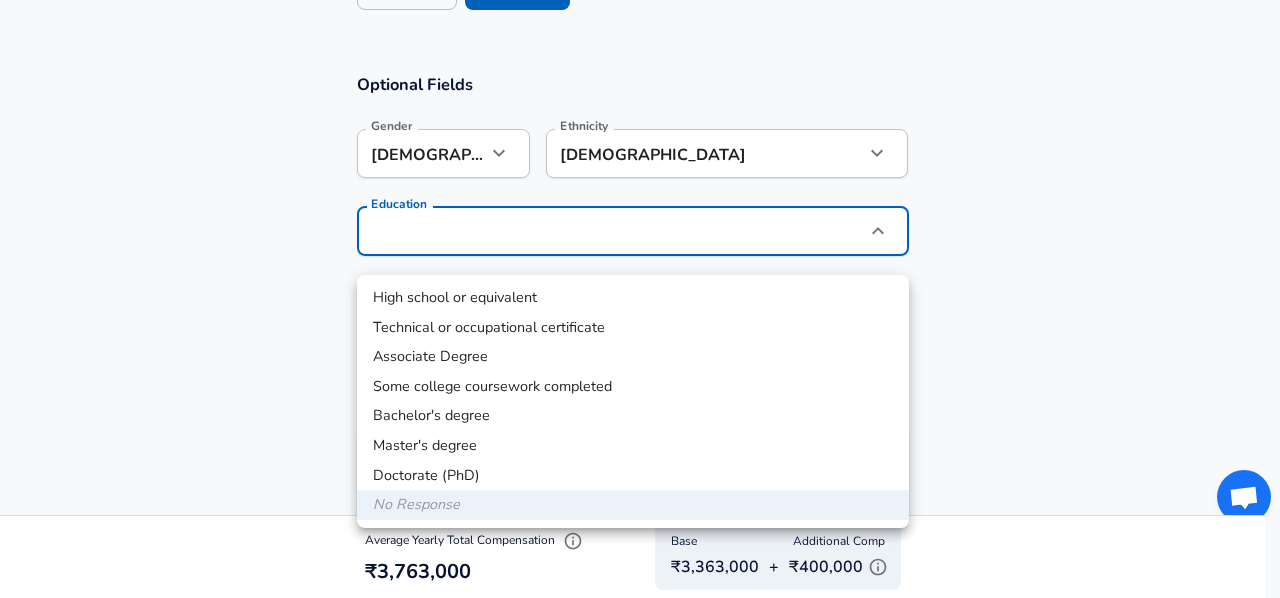click on "Restart Add Your Salary Upload your offer letter   to verify your submission Enhance Privacy and Anonymity Yes Automatically hides specific fields until there are enough submissions to safely display the full details.   More Details Based on your submission and the data points that we have already collected, we will automatically hide and anonymize specific fields if there aren't enough data points to remain sufficiently anonymous. Company & Title Information   Enter the company you received your offer from Company Microsoft Company   Select the title that closest resembles your official title. This should be similar to the title that was present on your offer letter. Title Product Manager Title   Select a job family that best fits your role. If you can't find one, select 'Other' to enter a custom job family Job Family Product Manager Job Family   Select a Specialization that best fits your role. If you can't find one, select 'Other' to enter a custom specialization Select Specialization Enterprise Enterprise" at bounding box center (640, -1623) 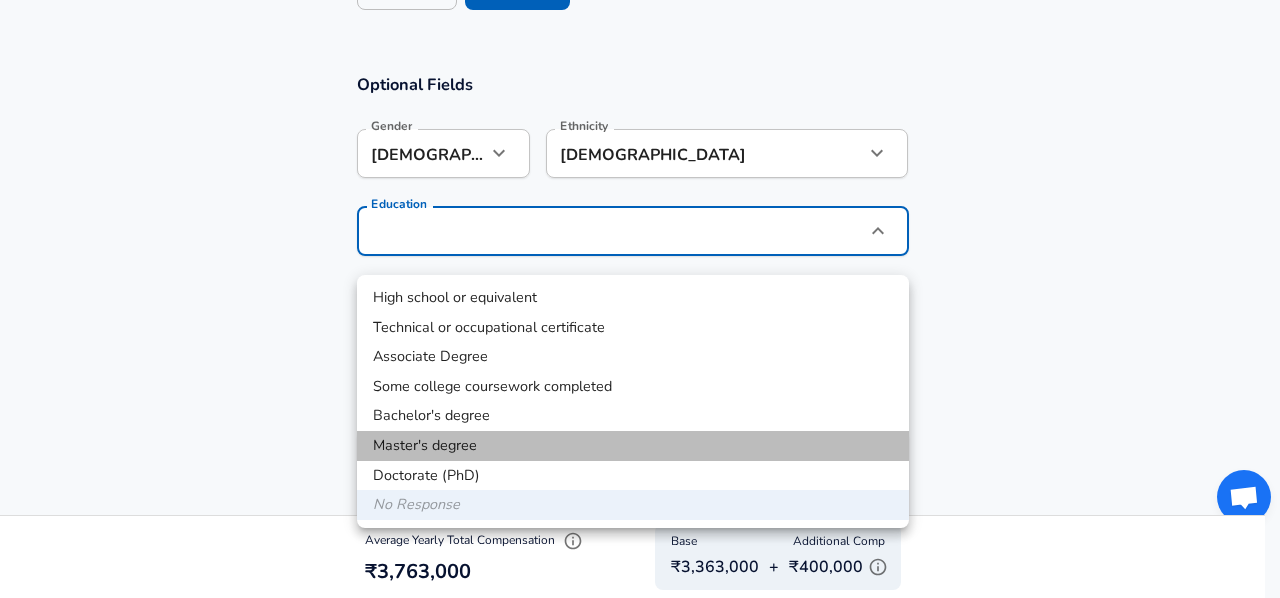 click on "Master's degree" at bounding box center [633, 446] 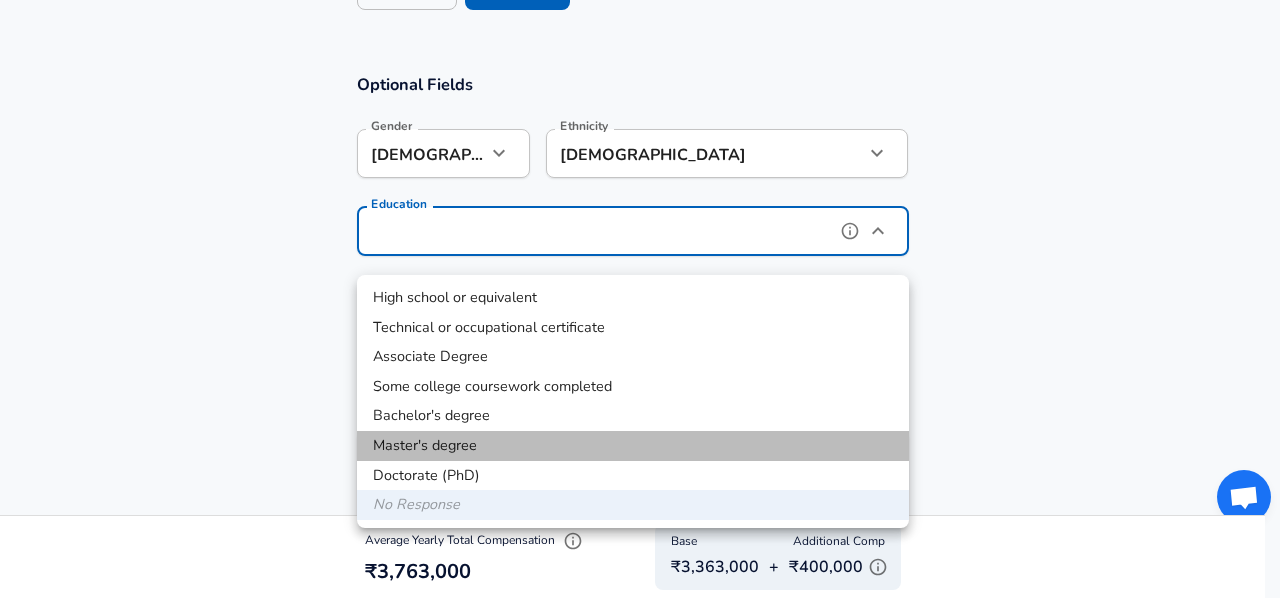 type on "Masters degree" 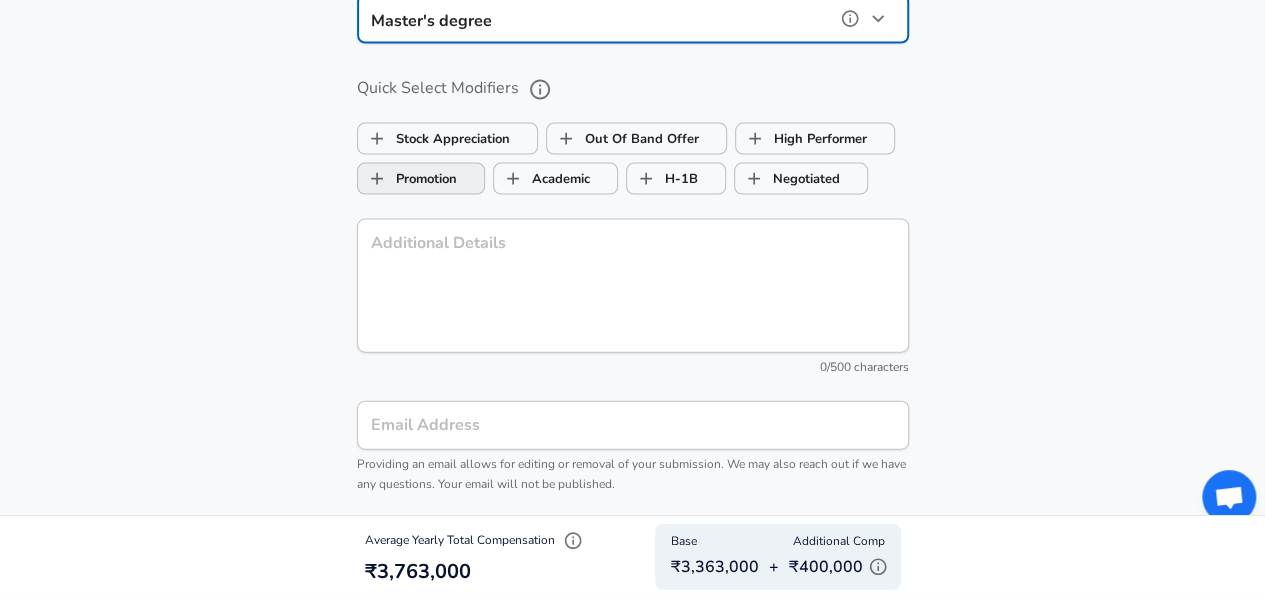 scroll, scrollTop: 2135, scrollLeft: 0, axis: vertical 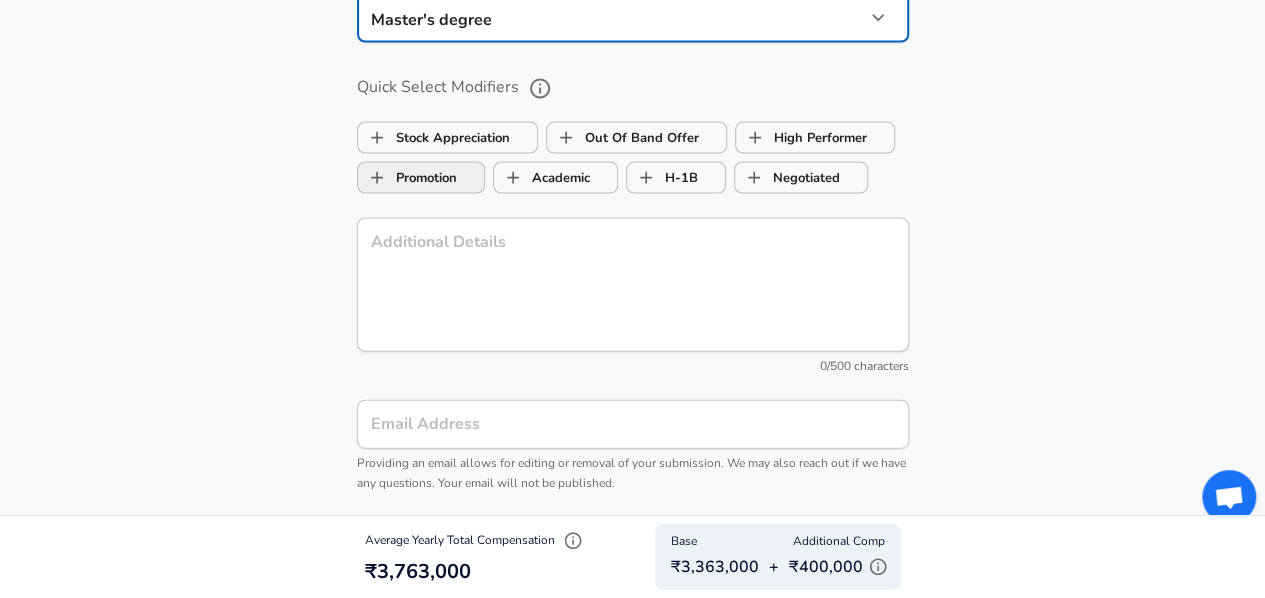 click on "Promotion" at bounding box center [421, 178] 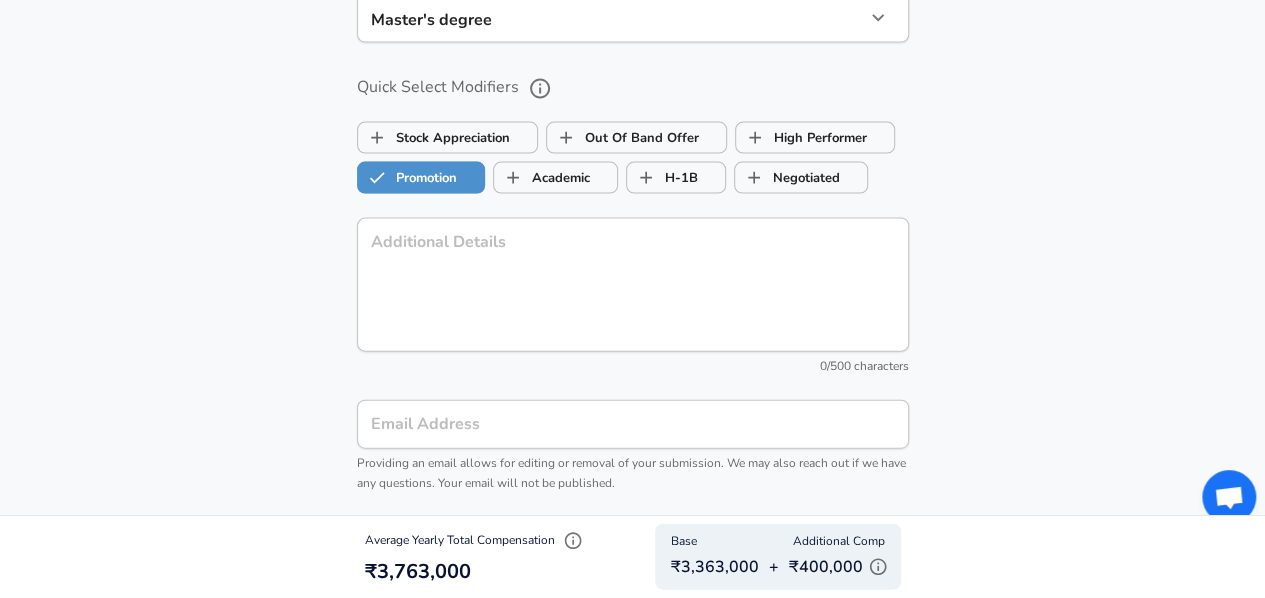 click on "Promotion" at bounding box center [421, 178] 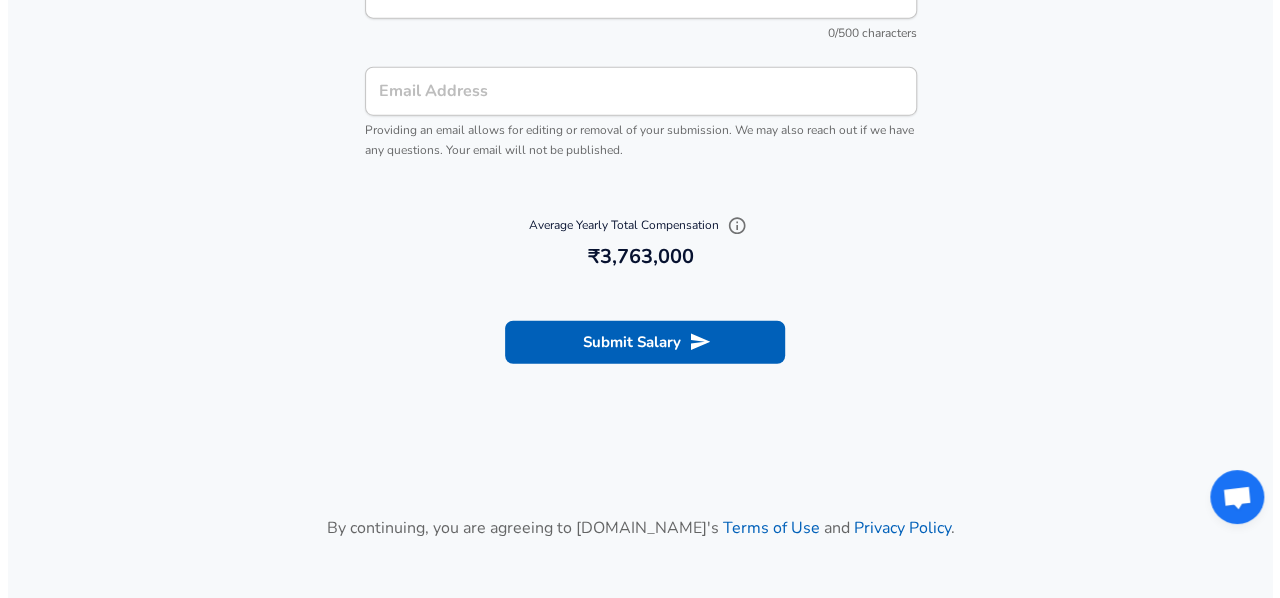 scroll, scrollTop: 2696, scrollLeft: 0, axis: vertical 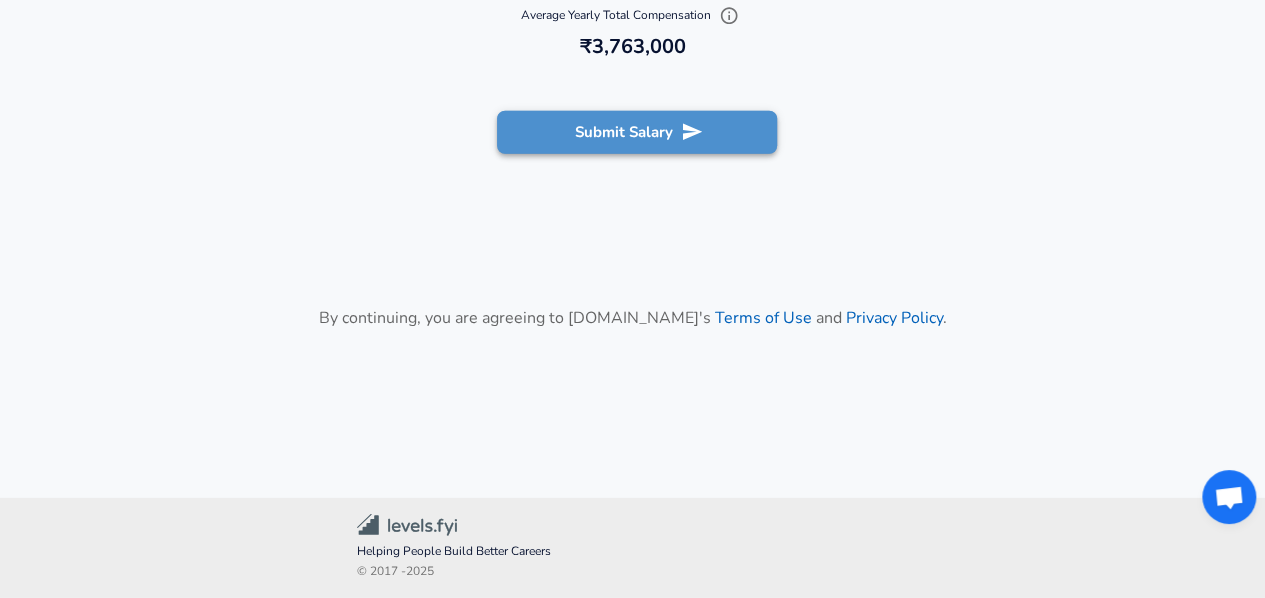 click 